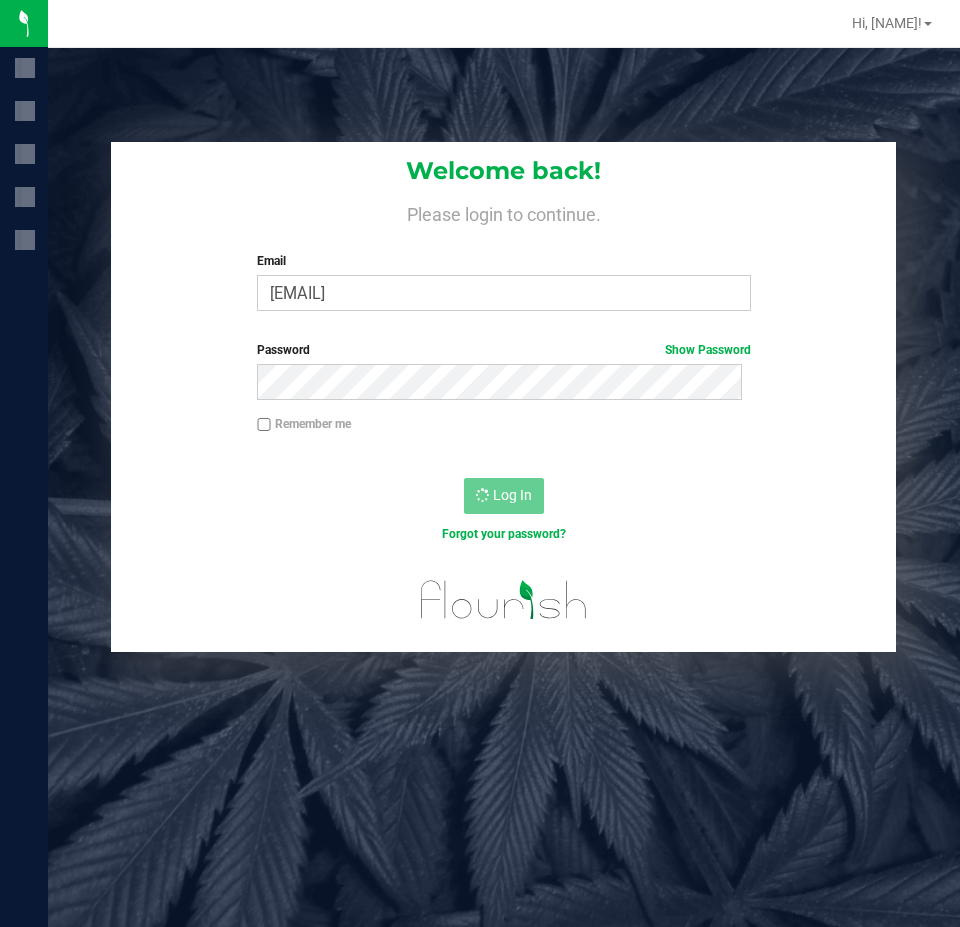 scroll, scrollTop: 0, scrollLeft: 0, axis: both 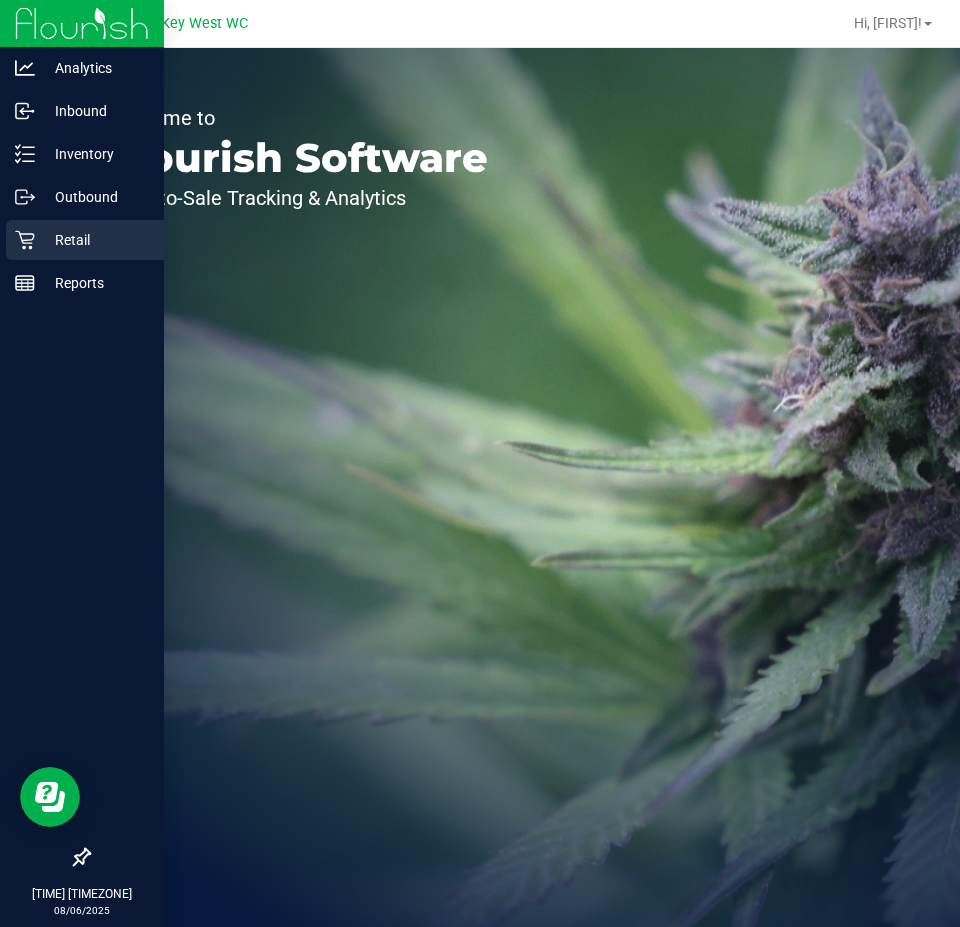 click 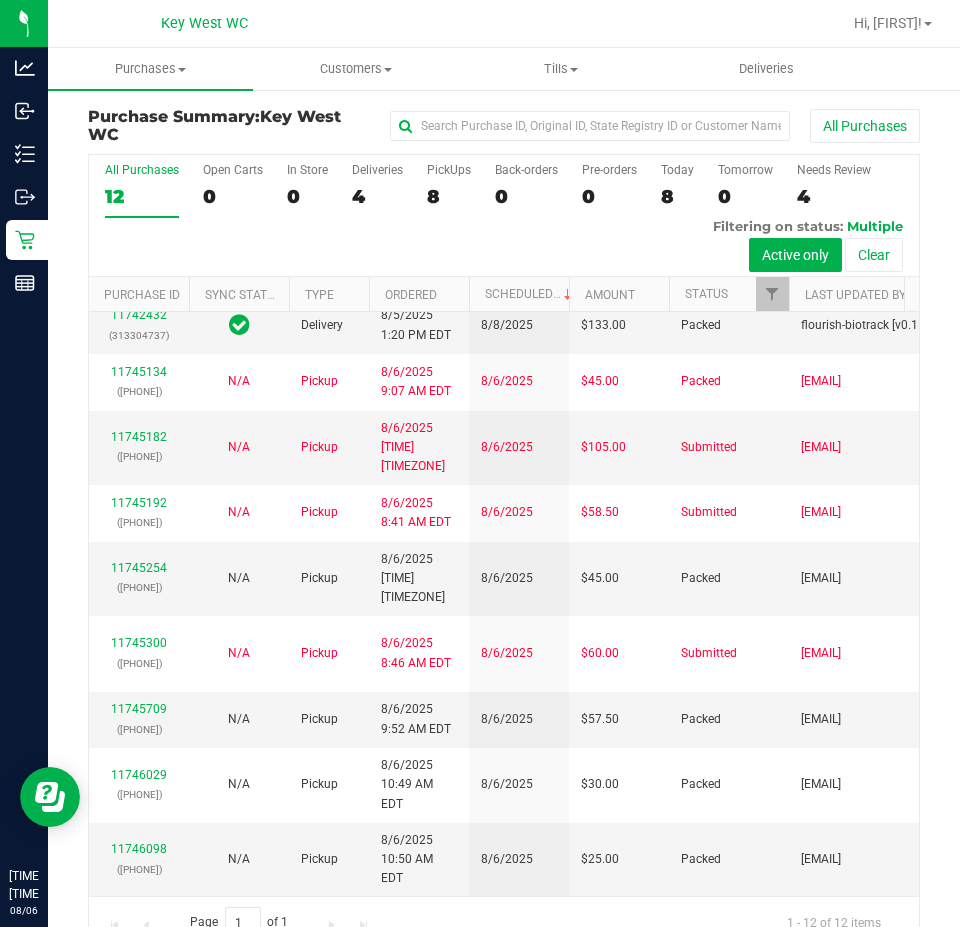scroll, scrollTop: 460, scrollLeft: 0, axis: vertical 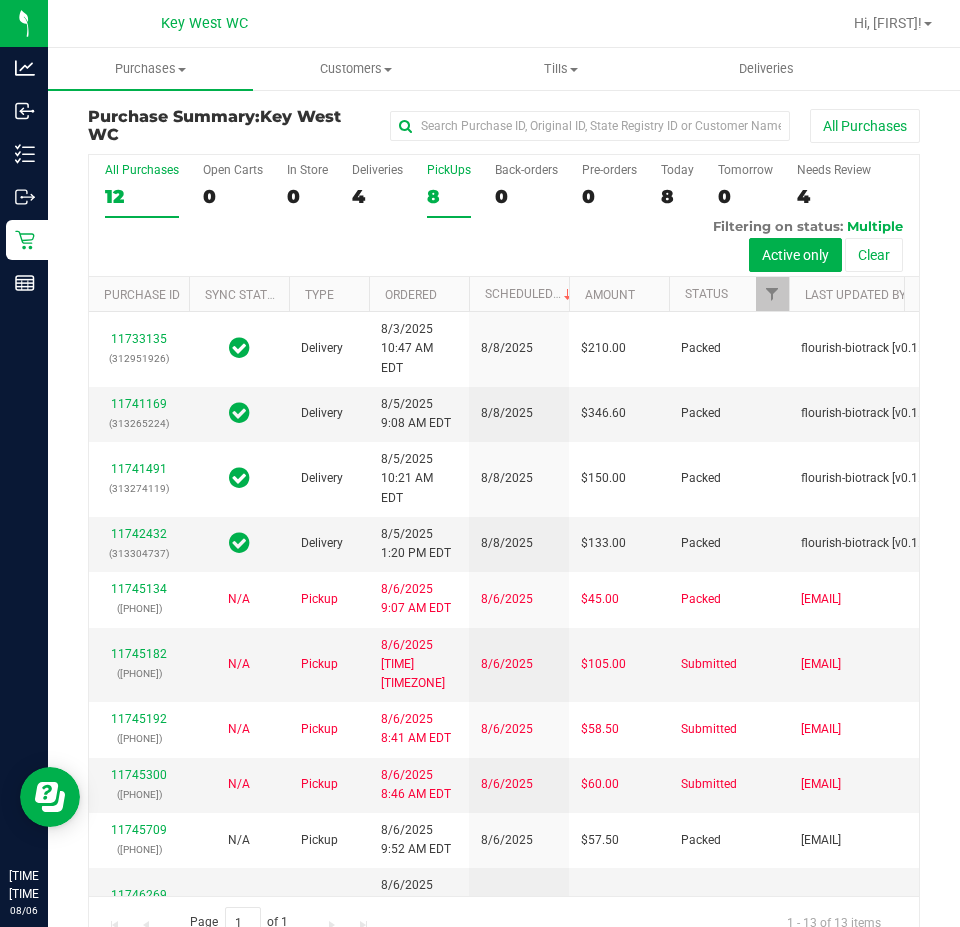 click on "8" at bounding box center [449, 196] 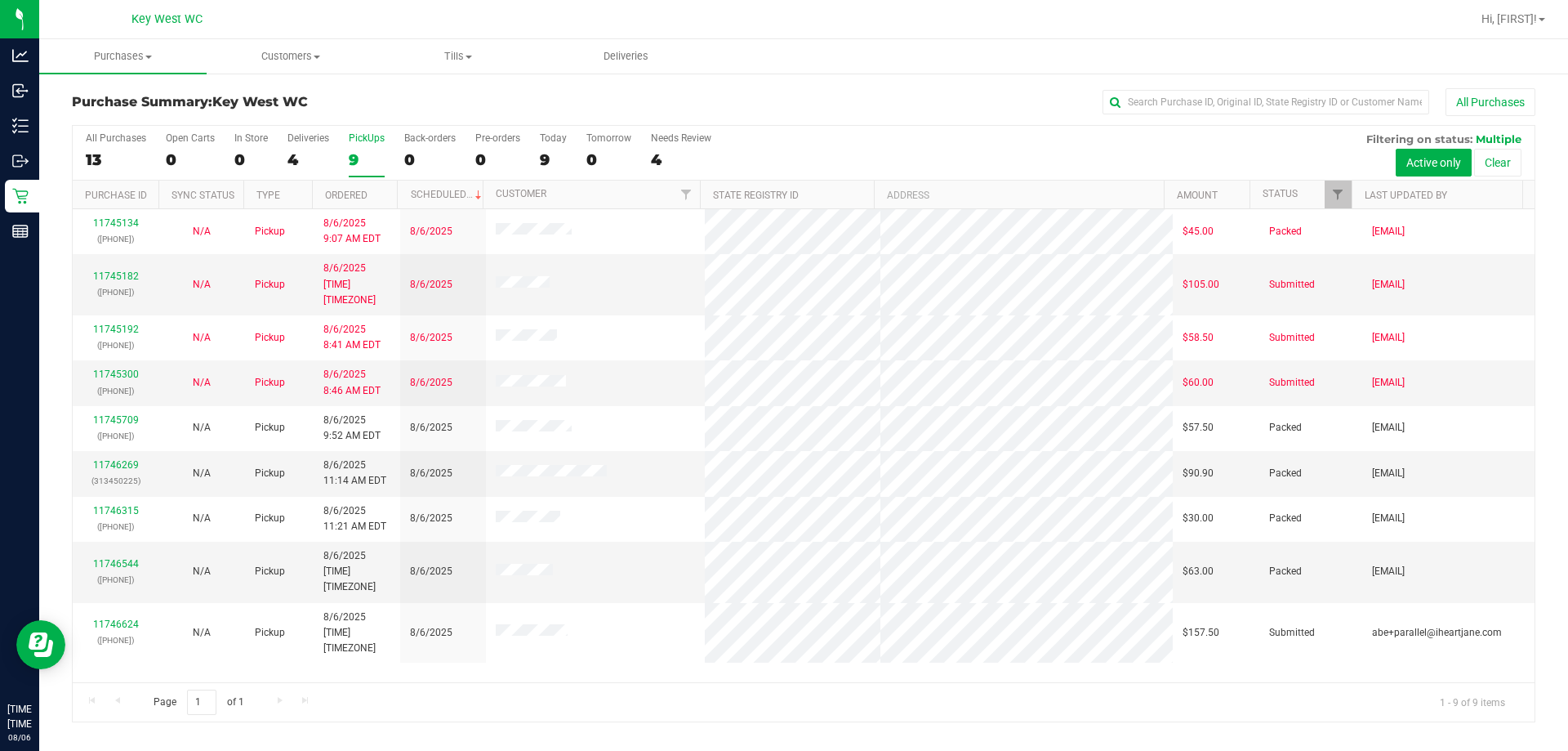 click on "PickUps
9" at bounding box center (367, 154) 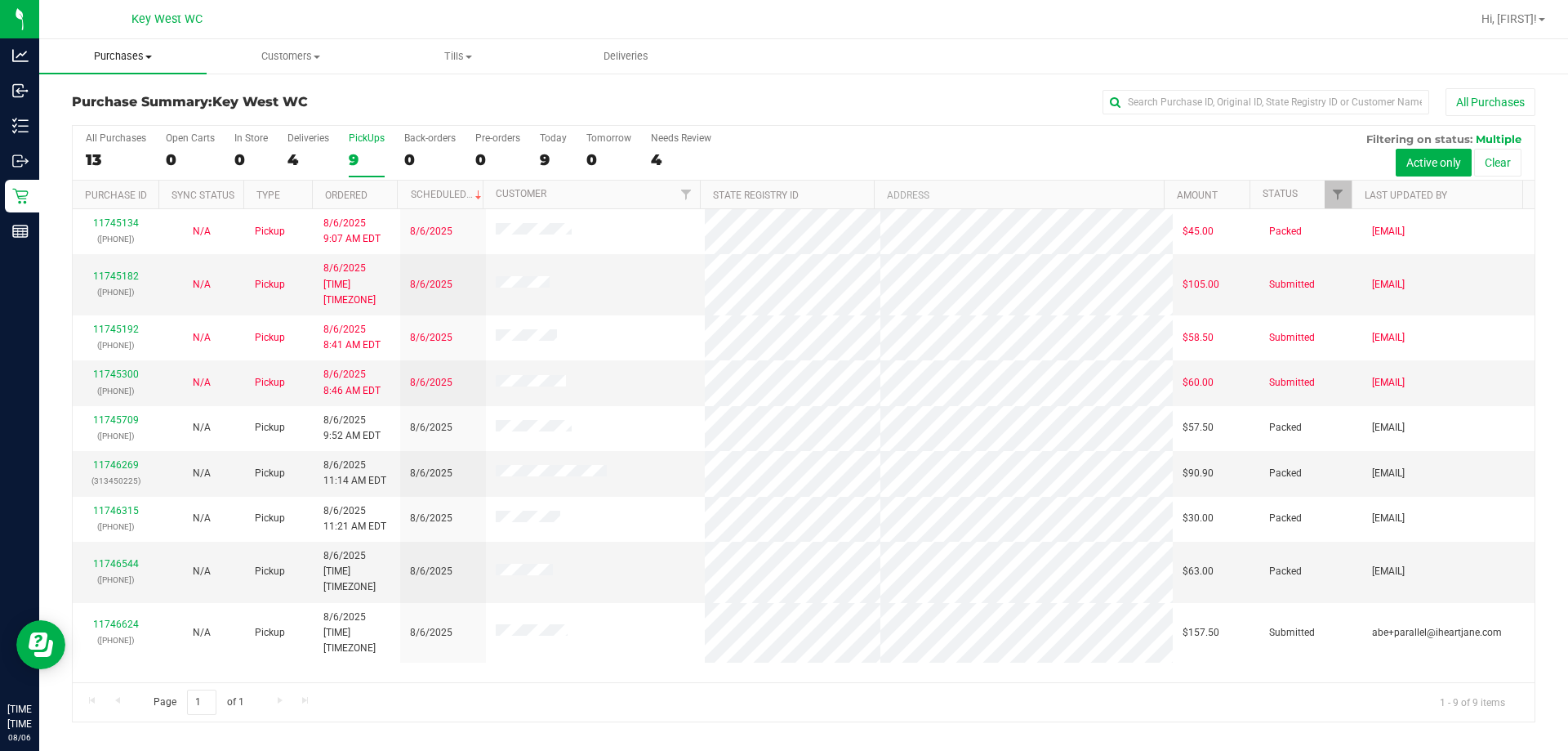 click on "Purchases" at bounding box center [122, 56] 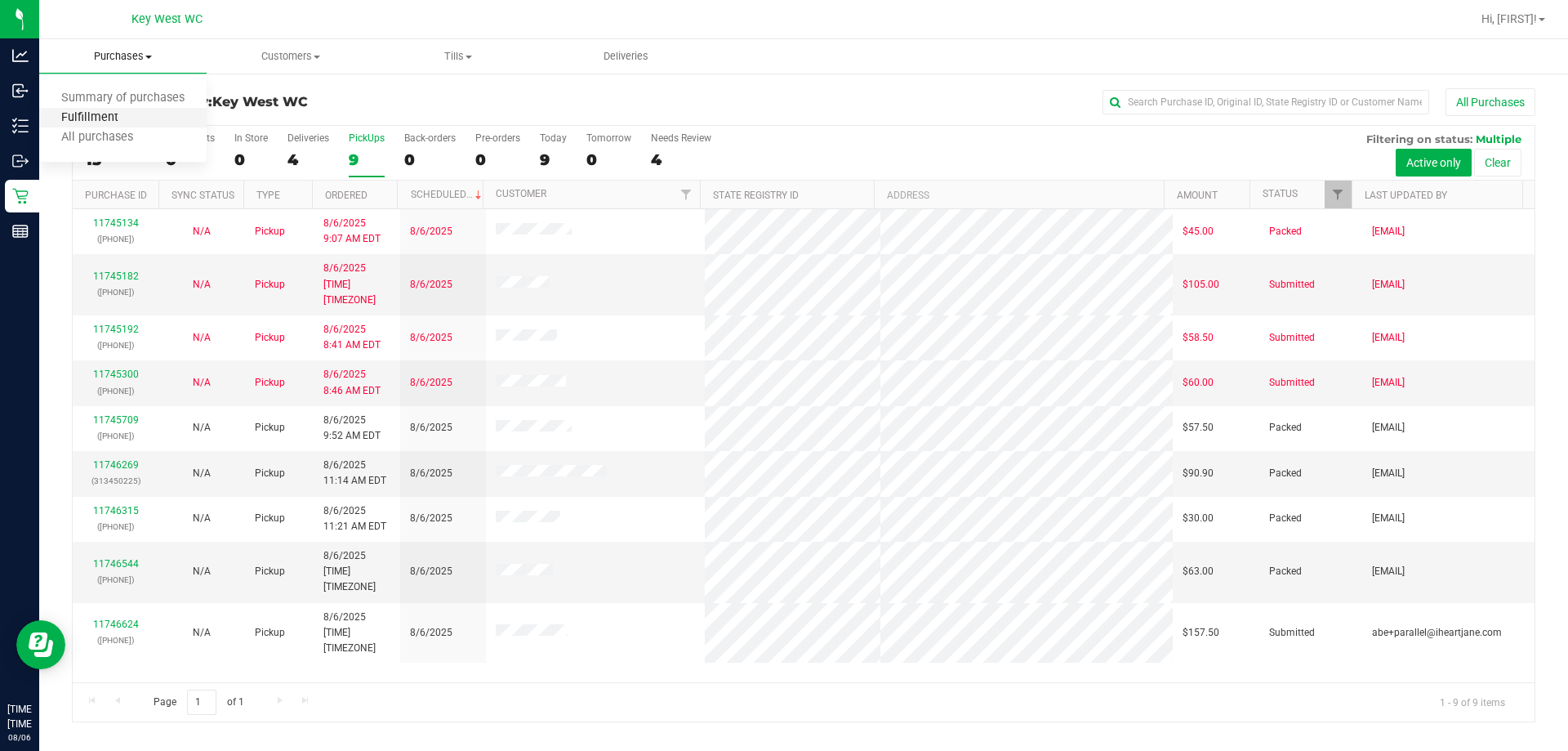 click on "Fulfillment" at bounding box center (90, 118) 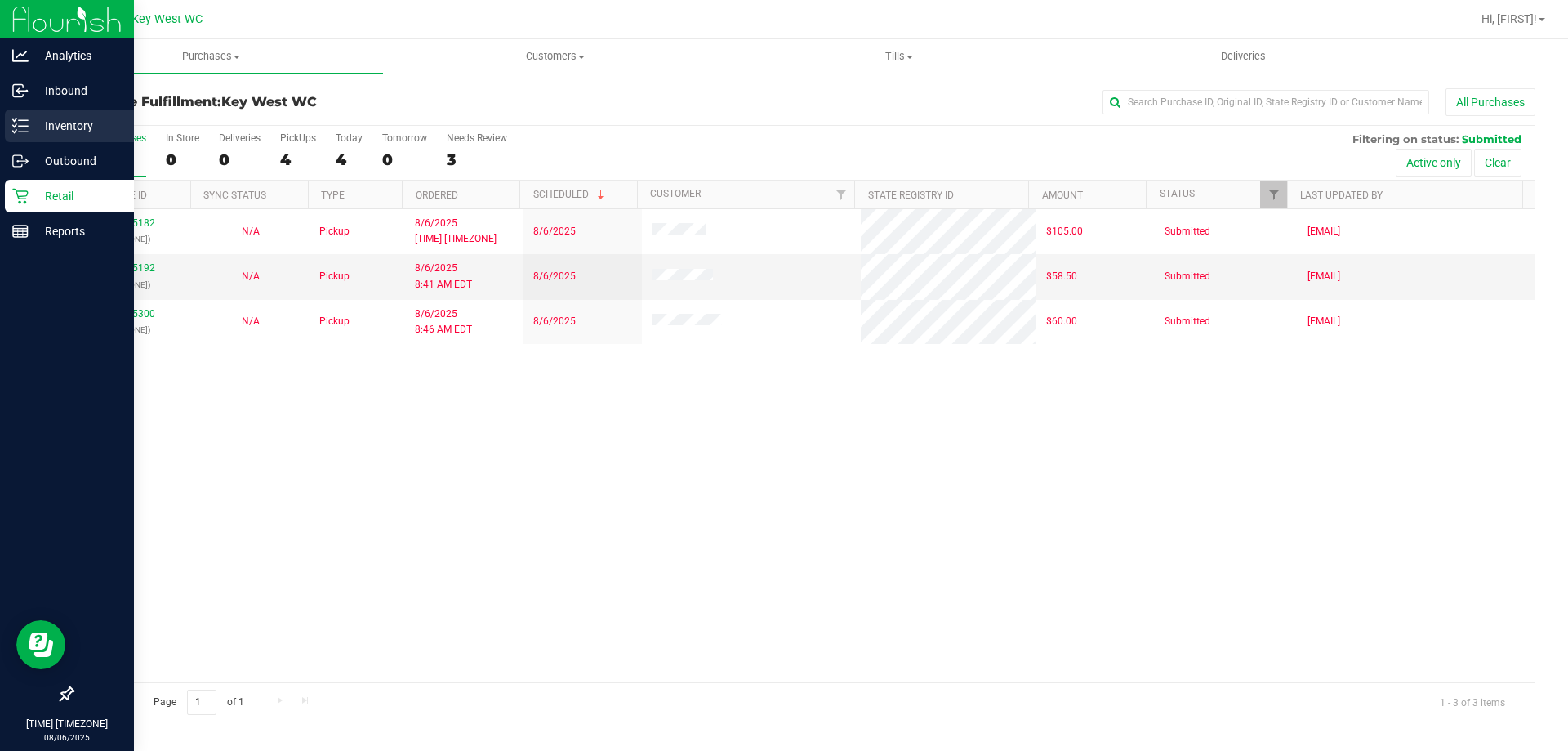 click on "Inventory" at bounding box center (78, 126) 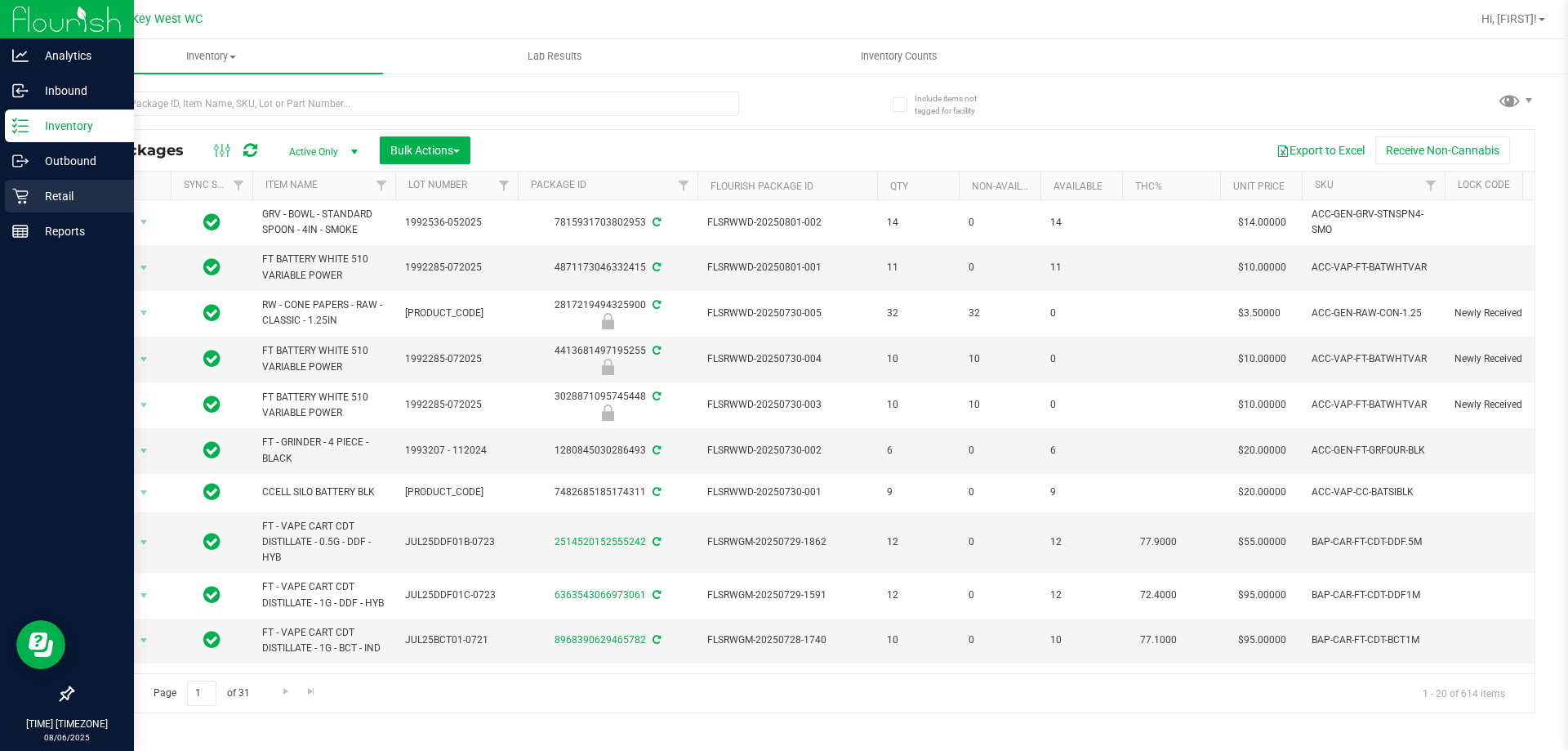 click on "Retail" at bounding box center (78, 196) 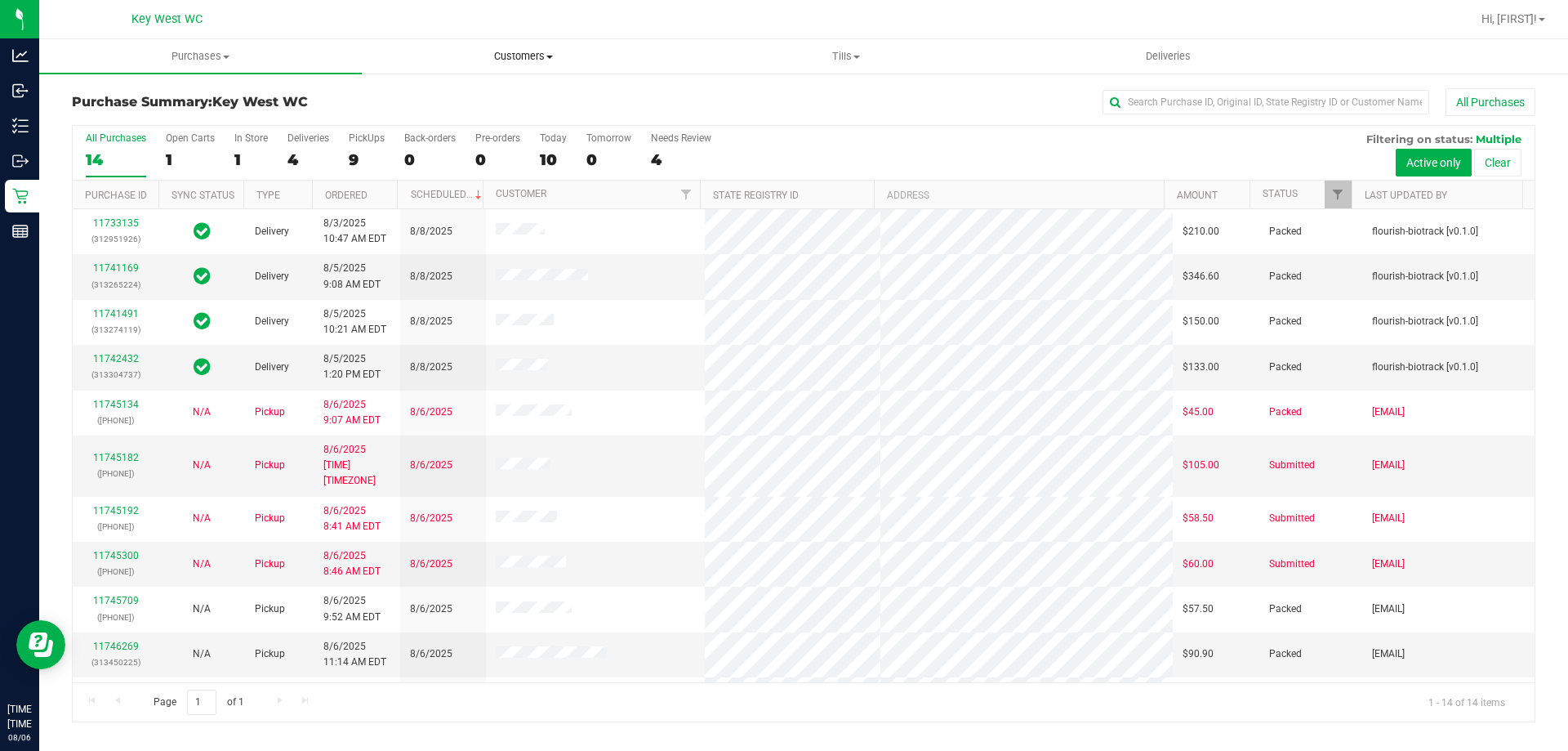 click on "Customers" at bounding box center (523, 56) 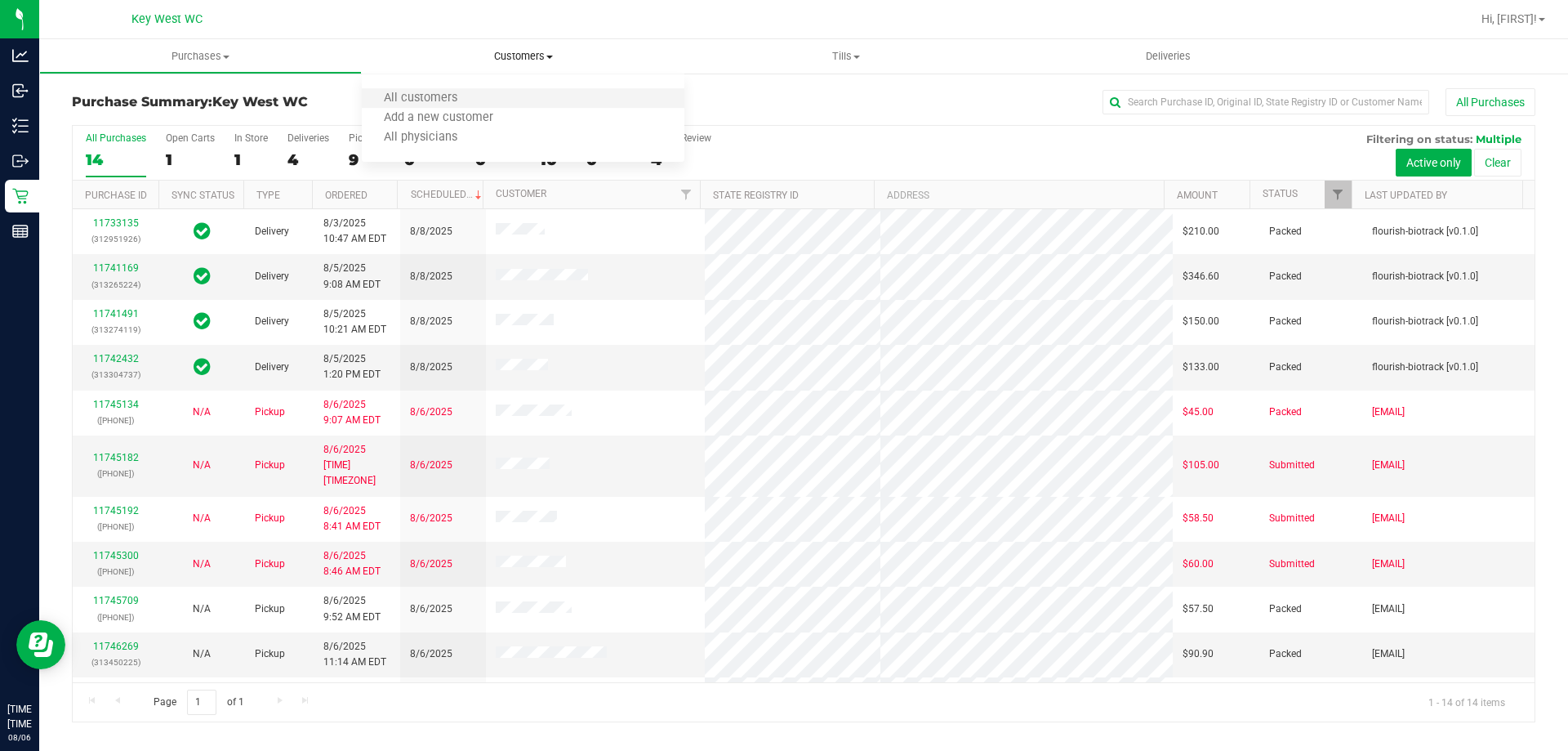 click on "All customers" at bounding box center (523, 99) 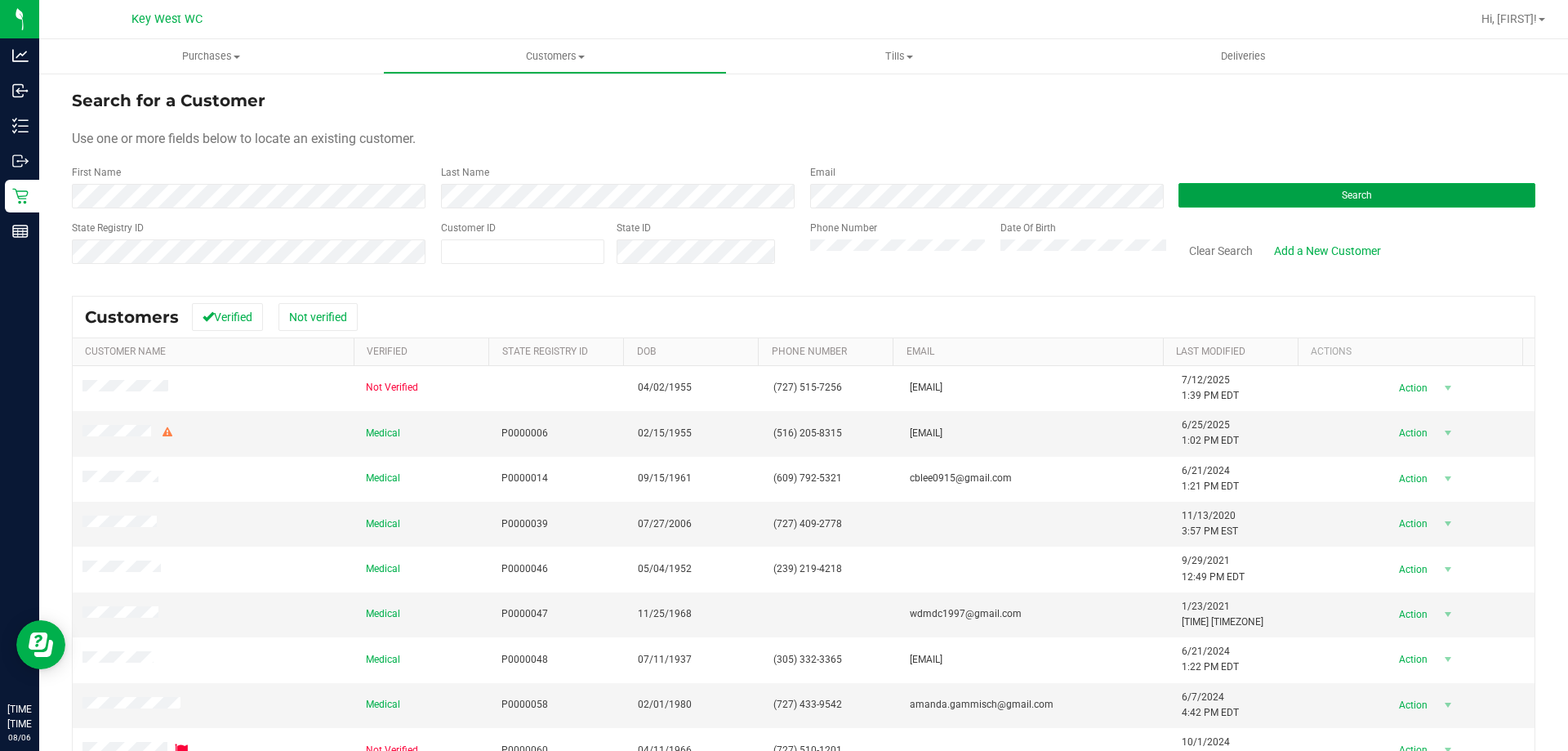 type 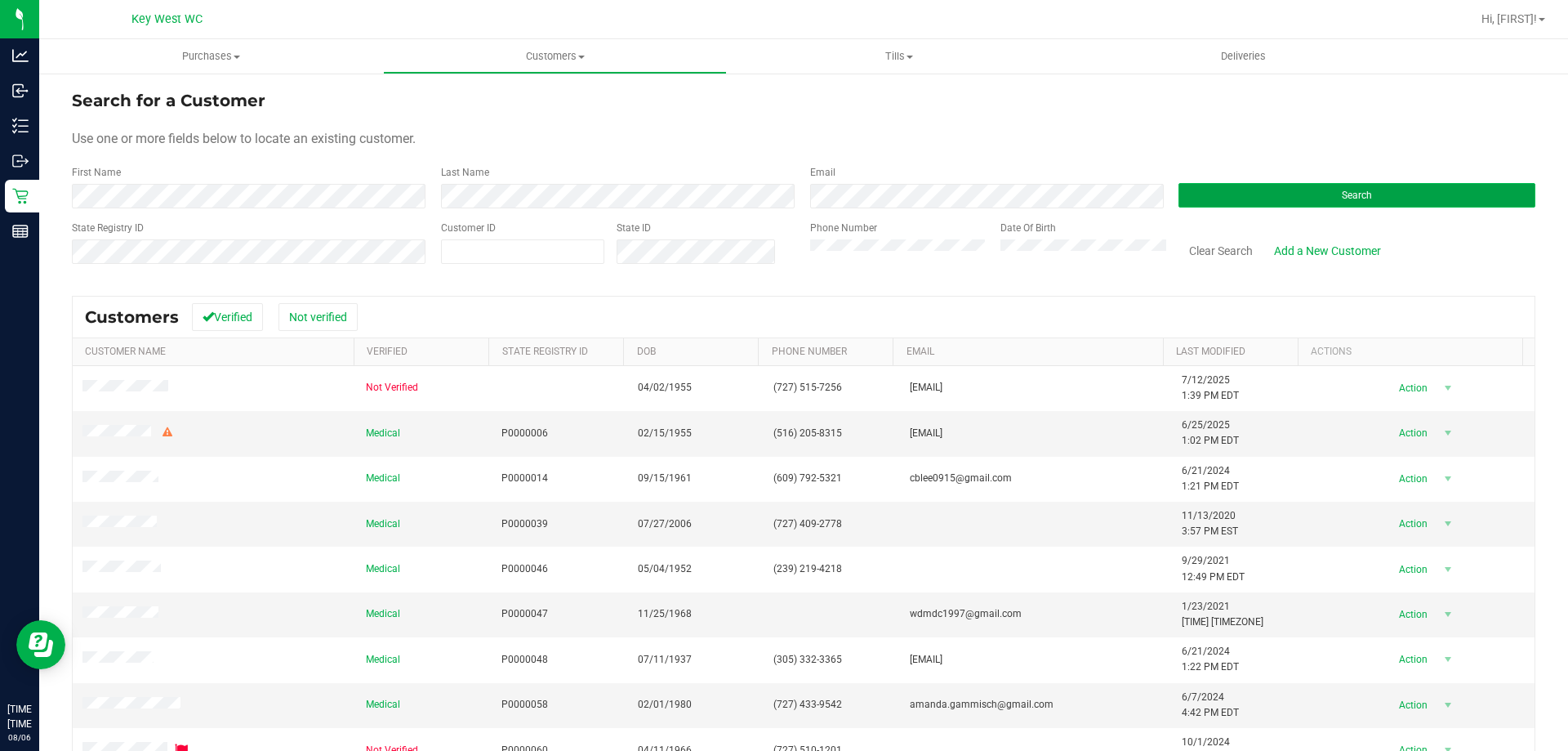 click on "Search" at bounding box center [1356, 195] 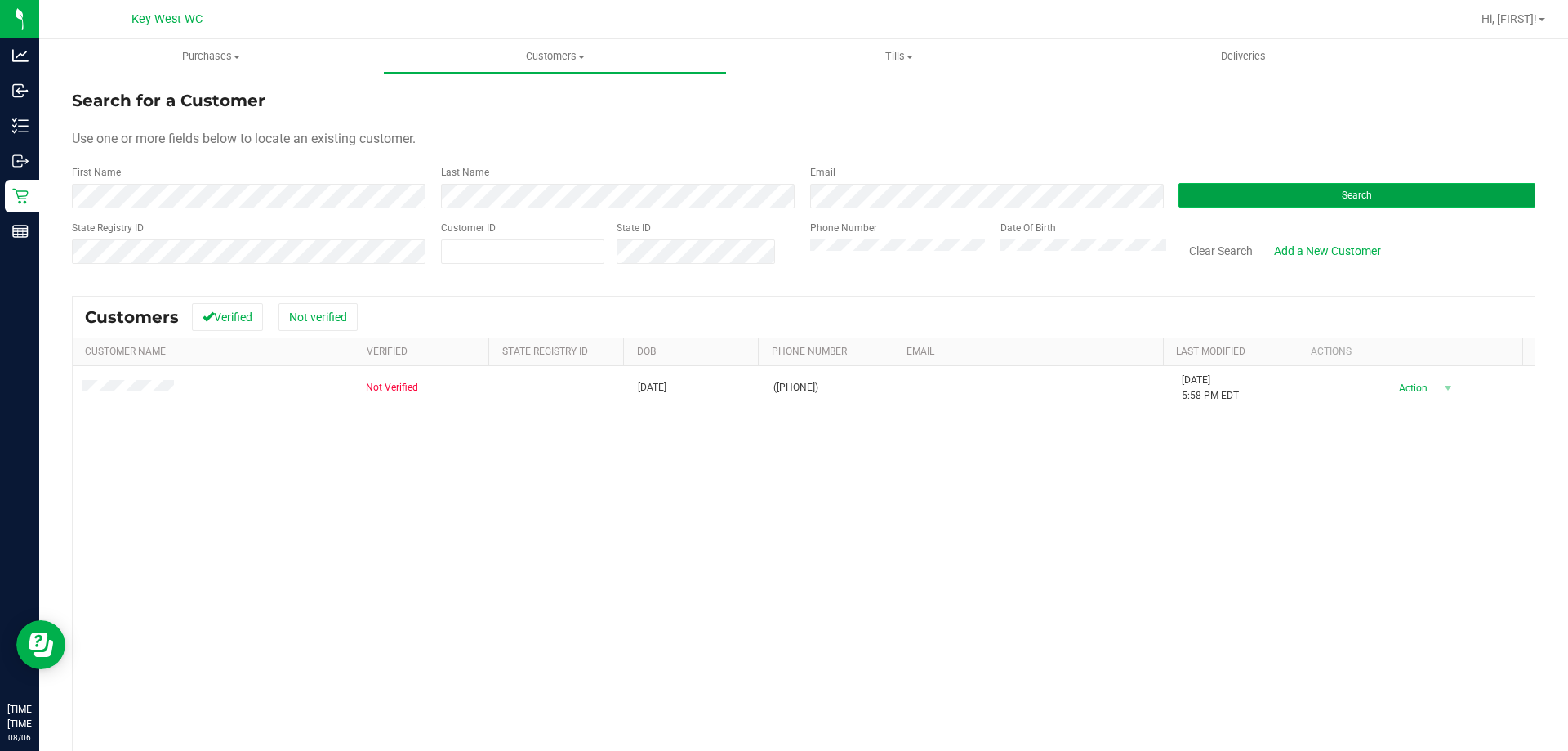 click on "Search" at bounding box center (1356, 195) 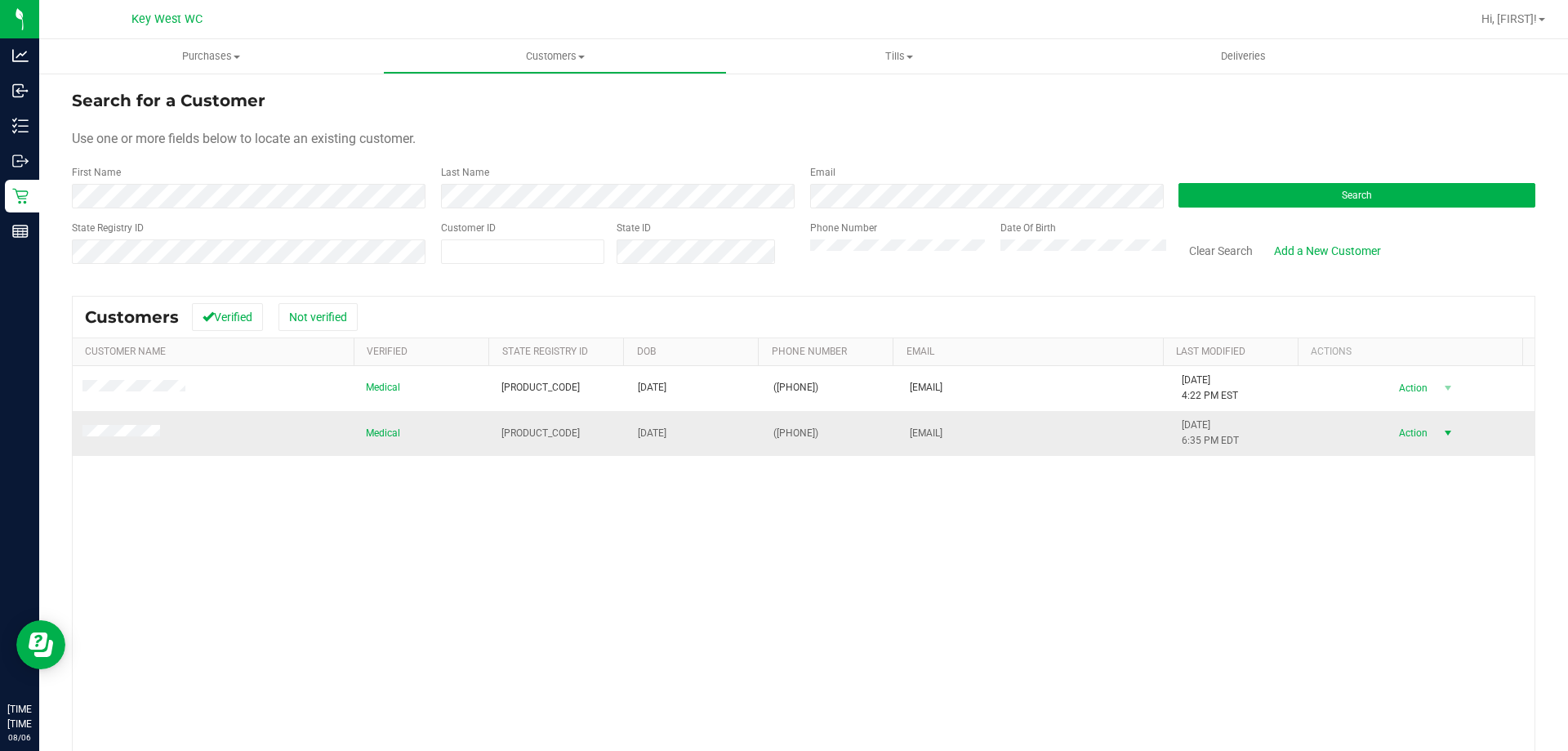 click on "Action" at bounding box center (1410, 433) 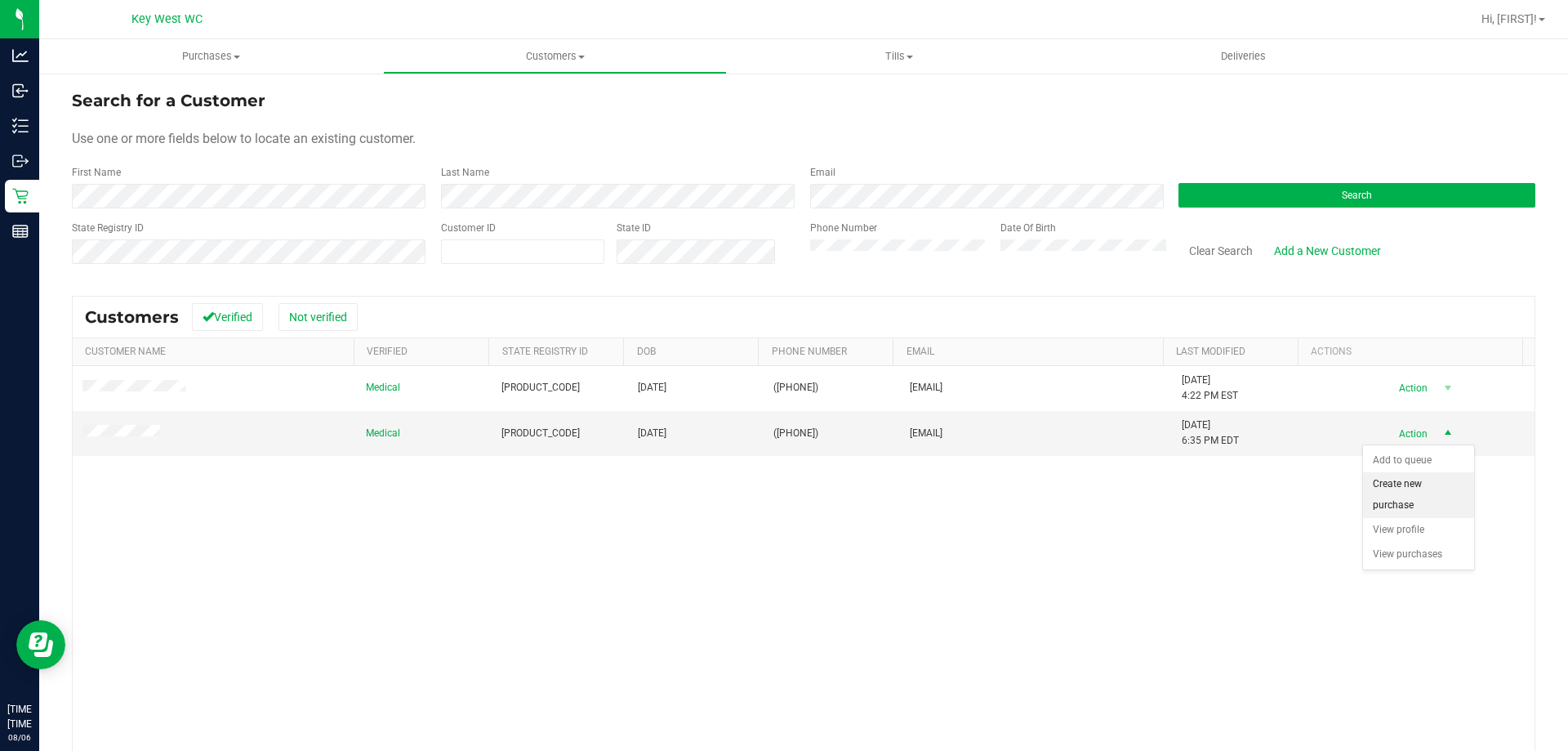 click on "Create new purchase" at bounding box center (1419, 494) 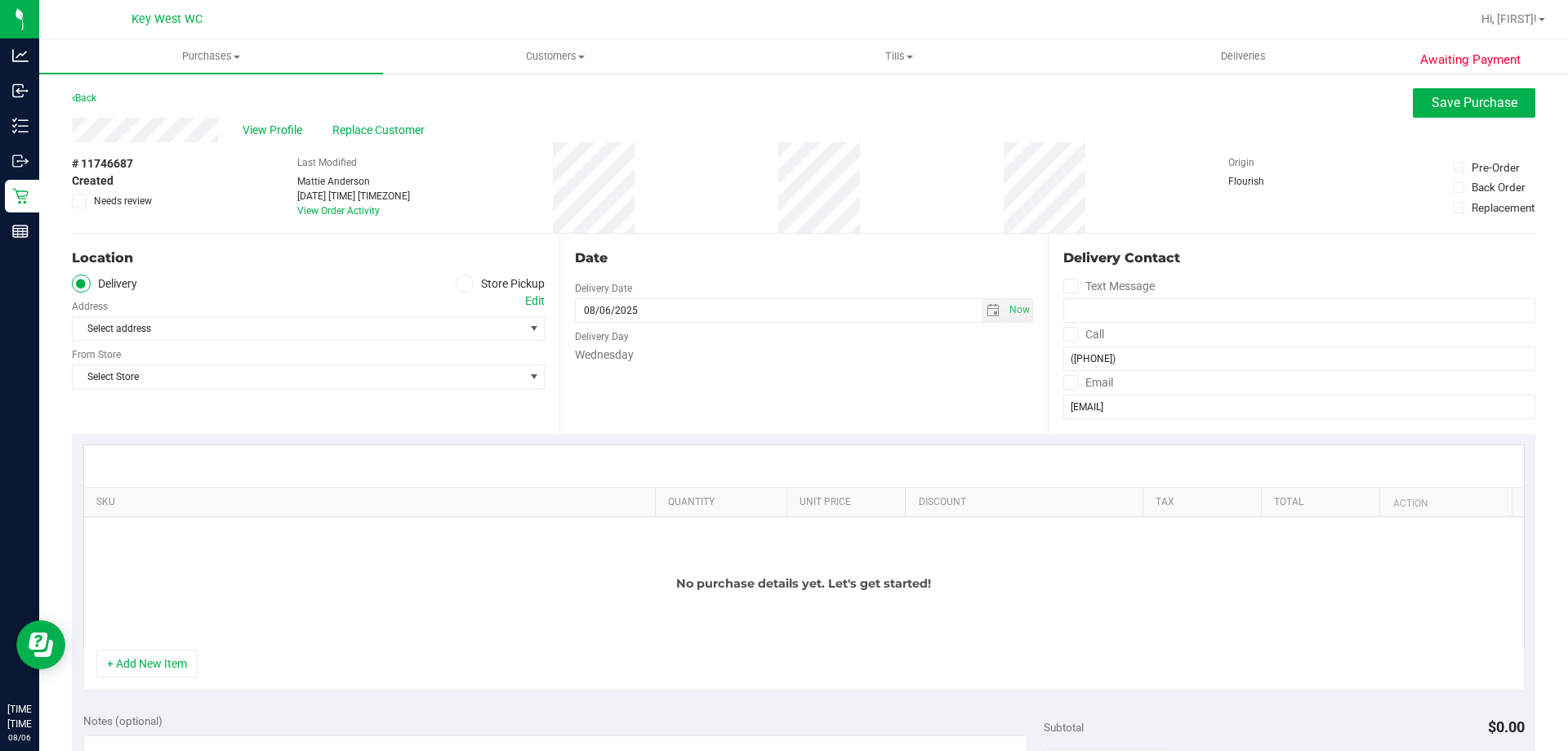 click at bounding box center (465, 284) 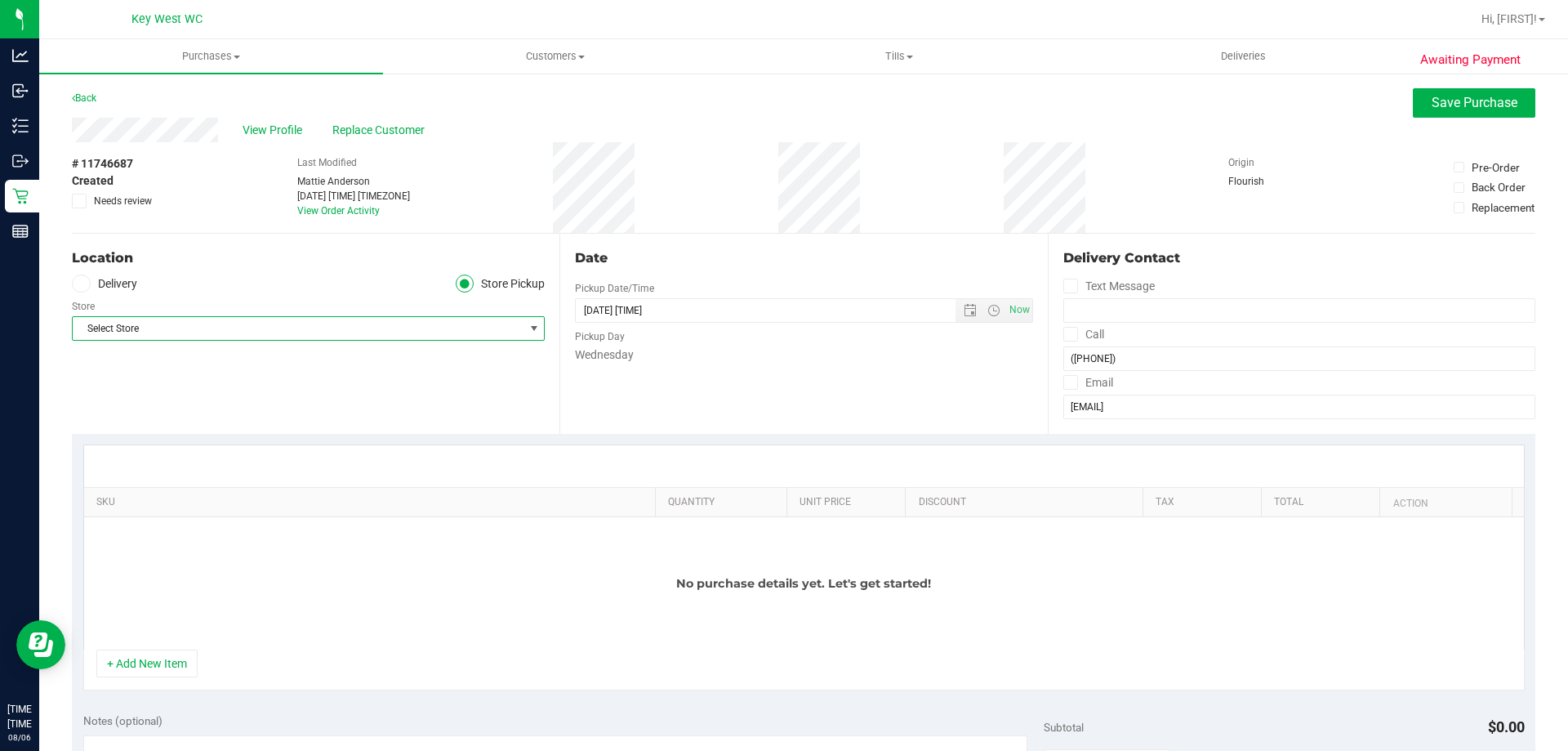 click on "Select Store" at bounding box center (298, 329) 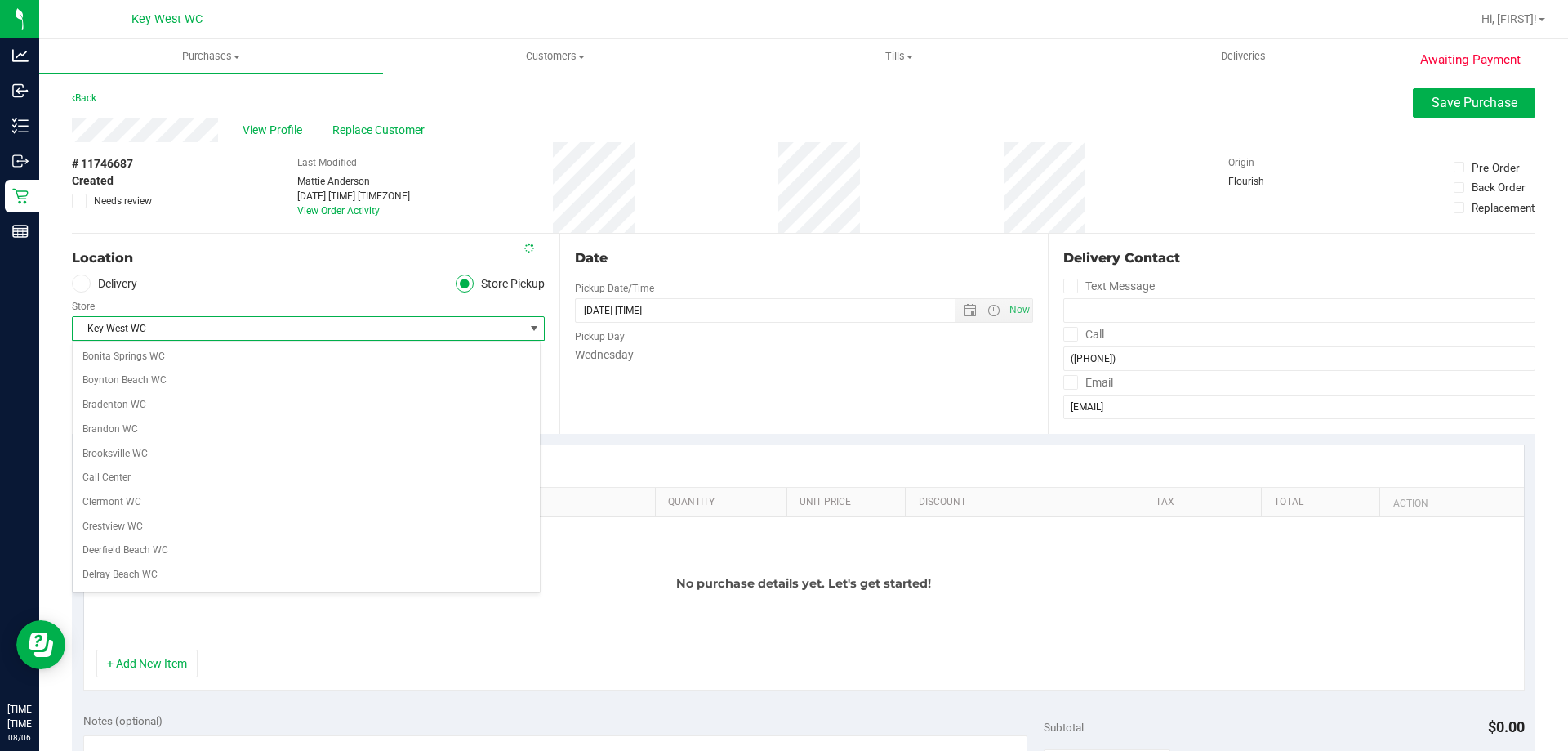 scroll, scrollTop: 217, scrollLeft: 0, axis: vertical 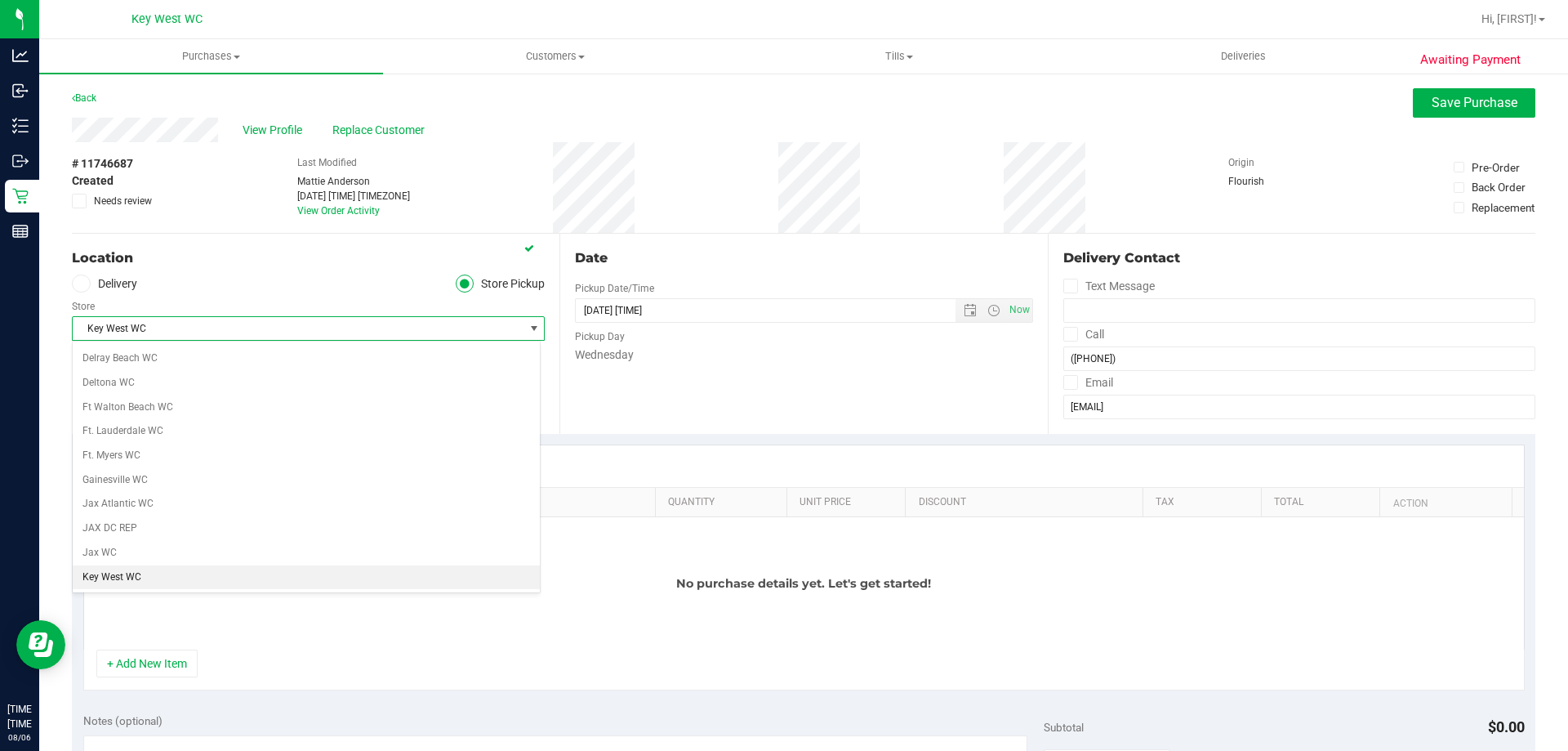 click on "Key West WC" at bounding box center (306, 578) 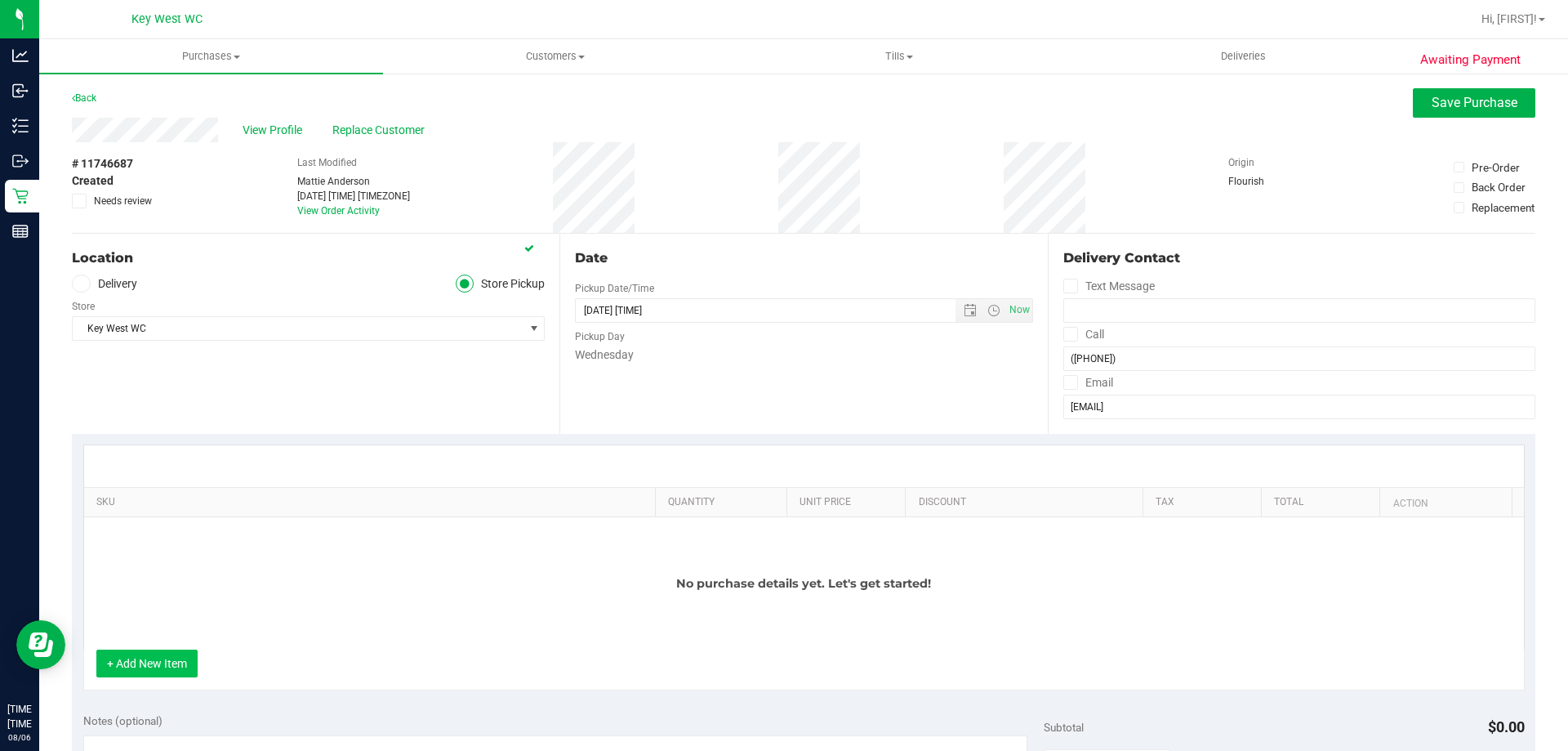 click on "+ Add New Item" at bounding box center [147, 664] 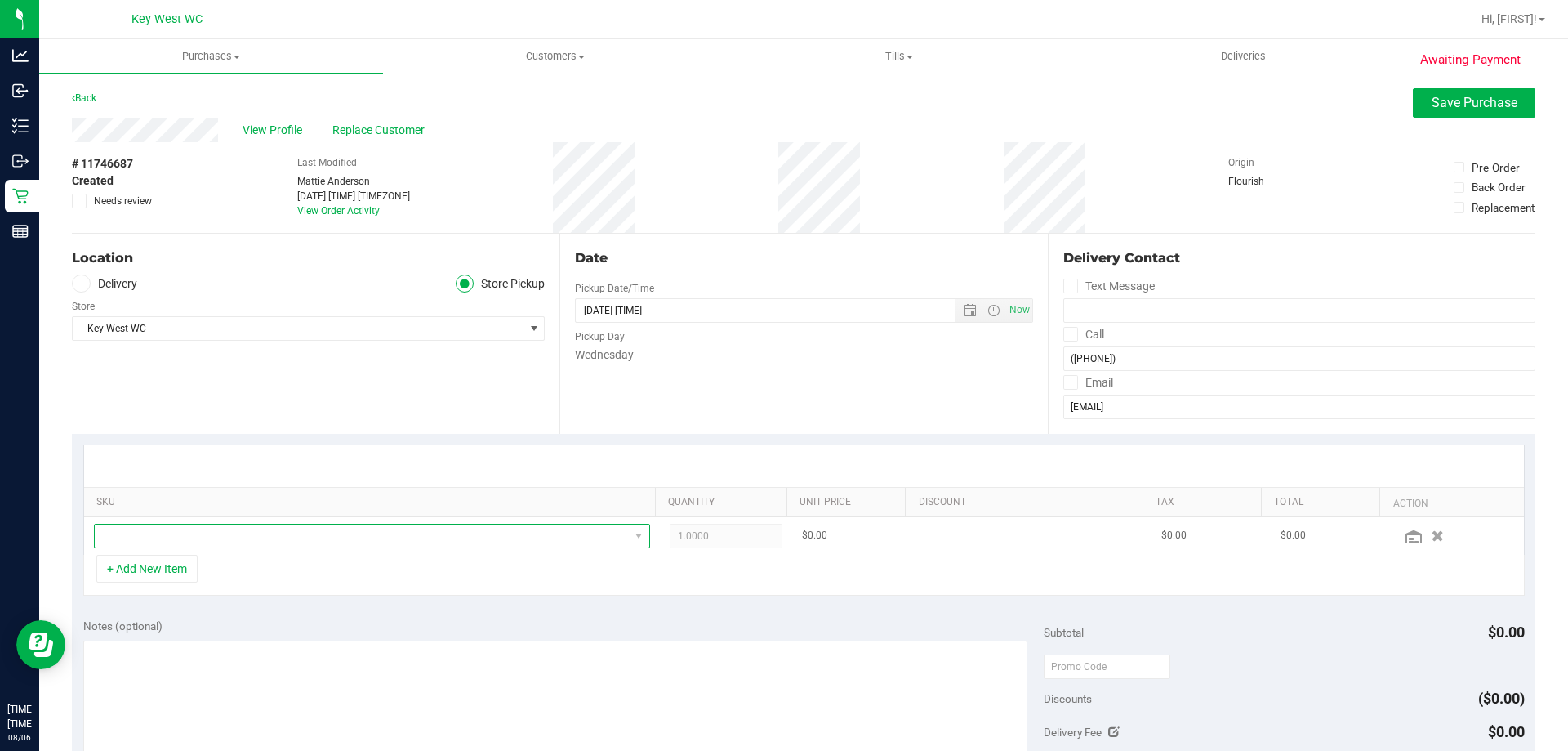 click at bounding box center (362, 536) 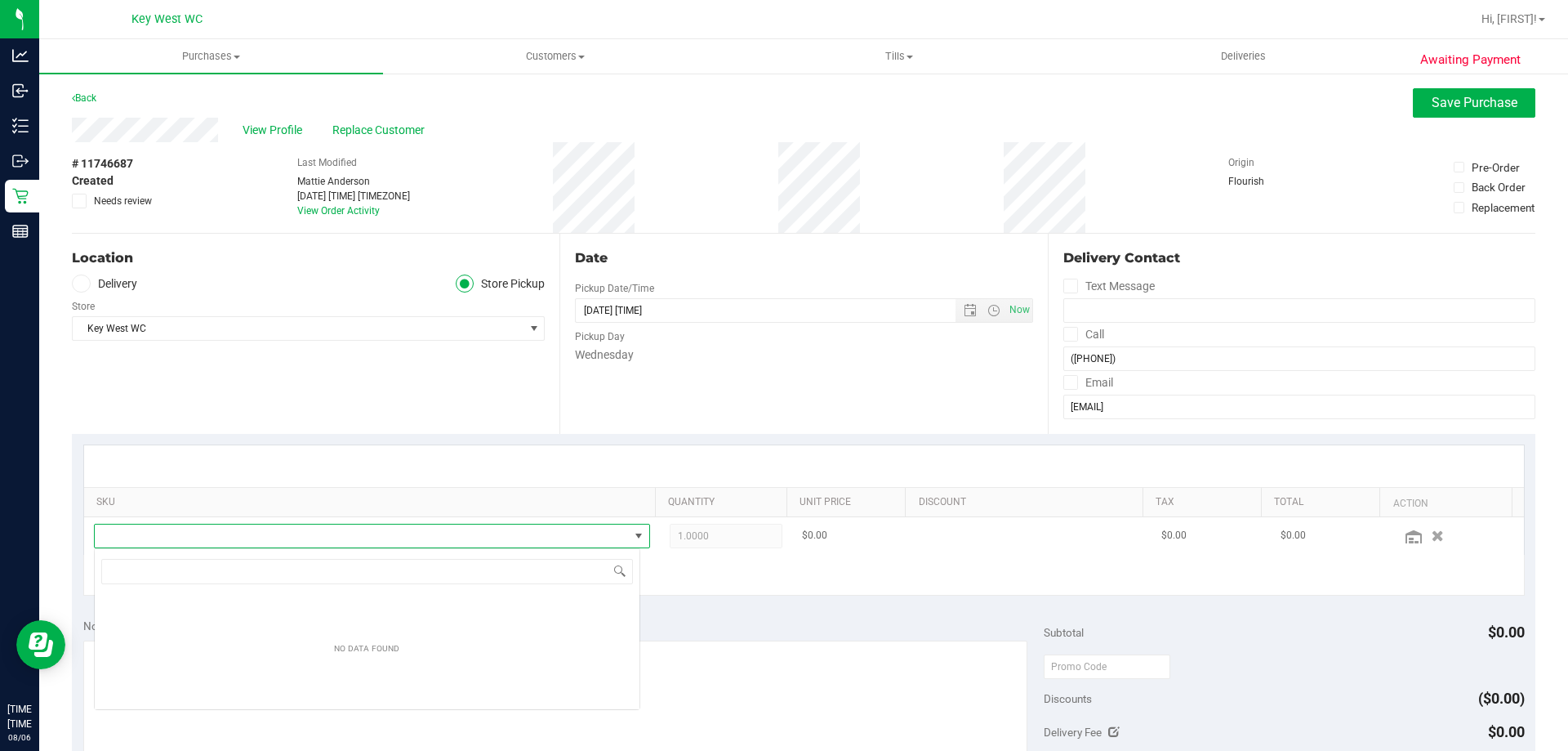 scroll, scrollTop: 81695, scrollLeft: 81120, axis: both 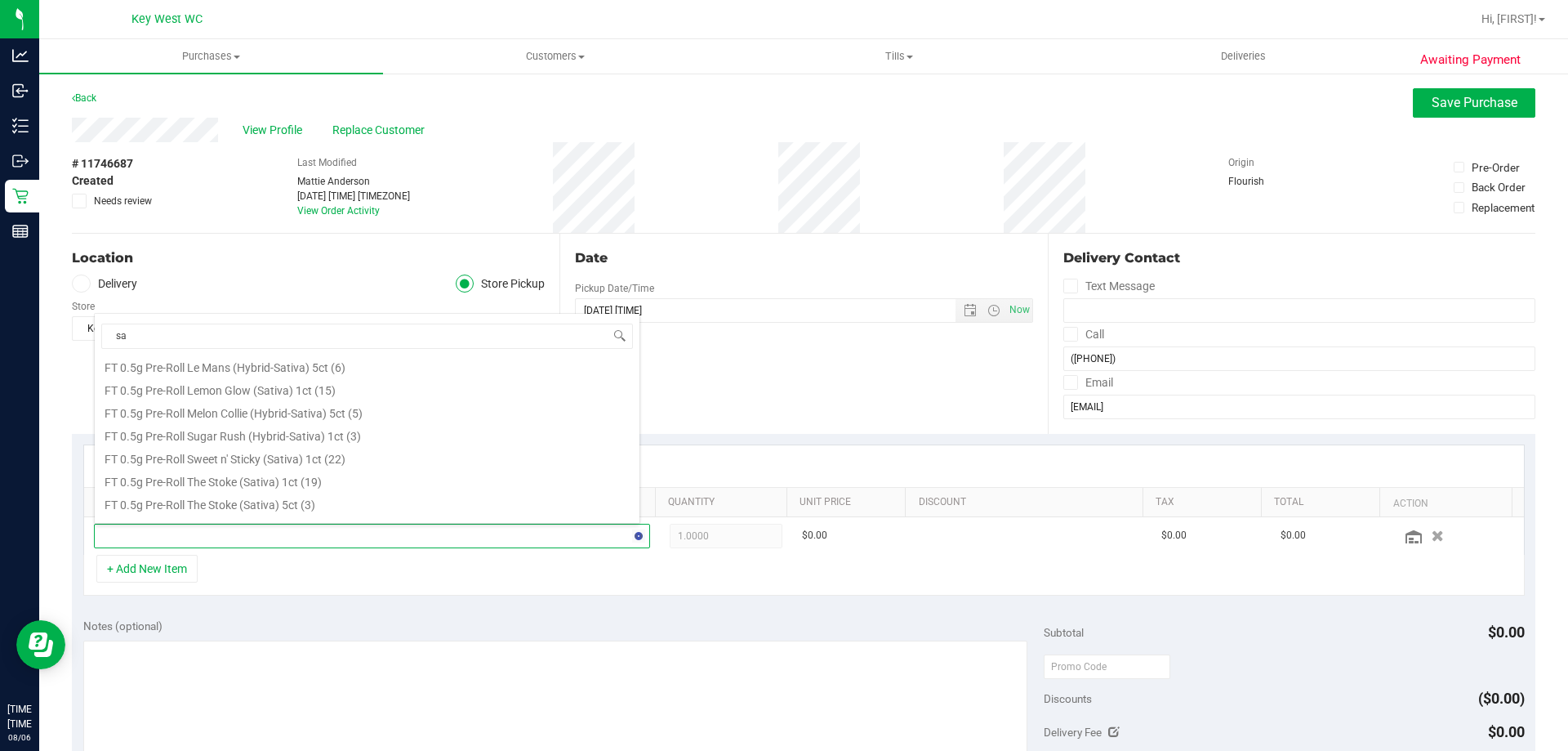 type on "s" 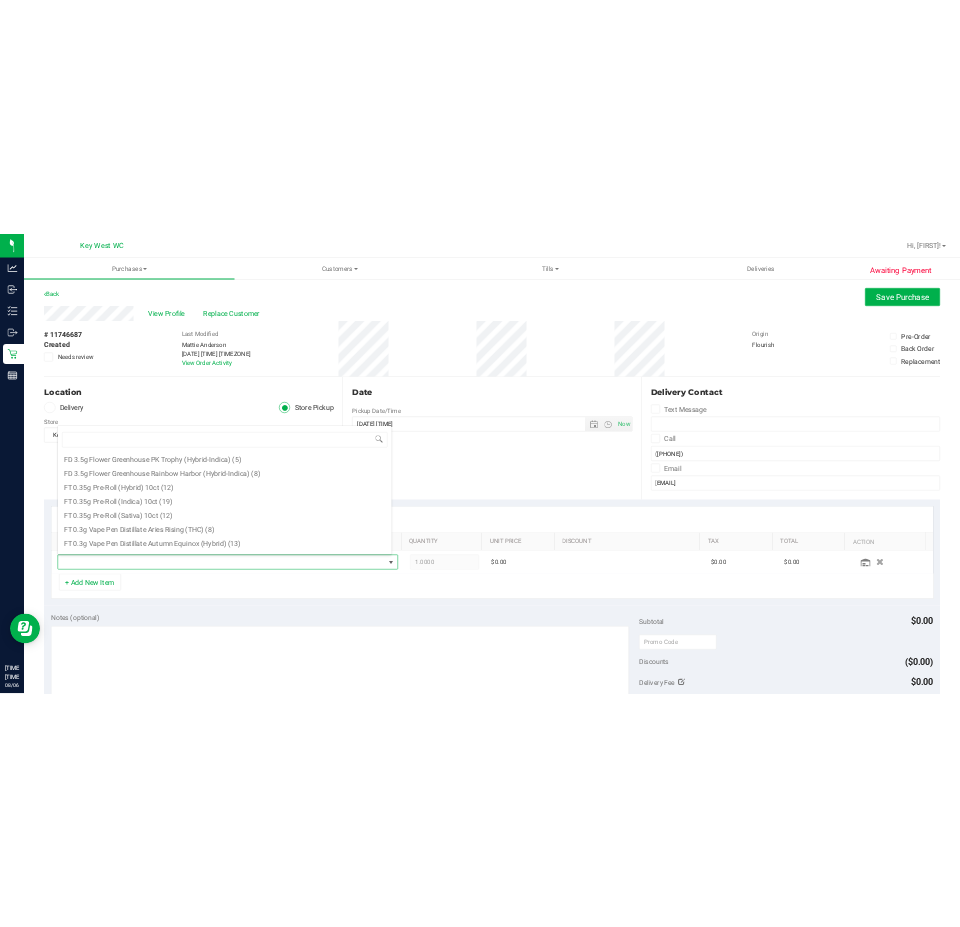 scroll, scrollTop: 0, scrollLeft: 0, axis: both 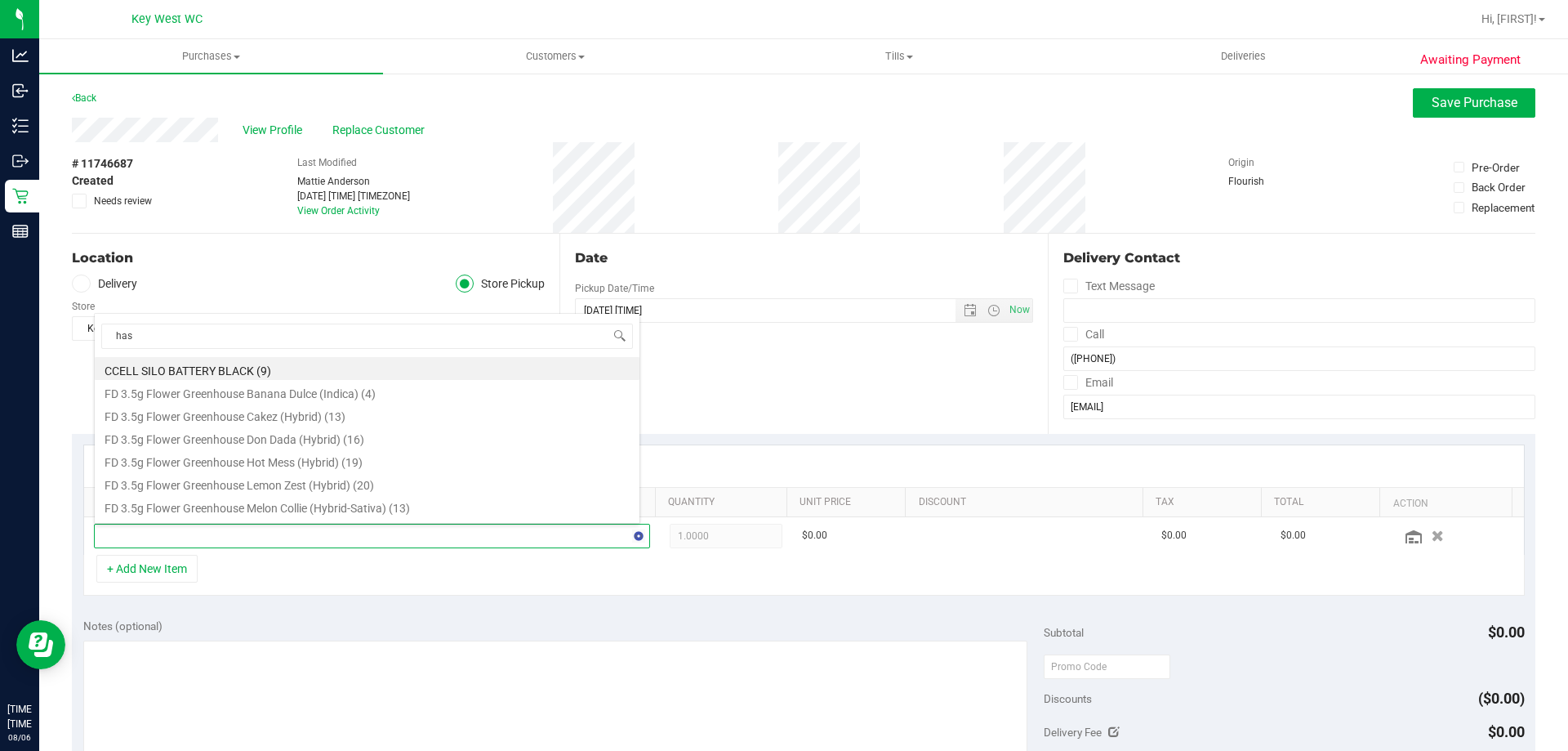 type on "hash" 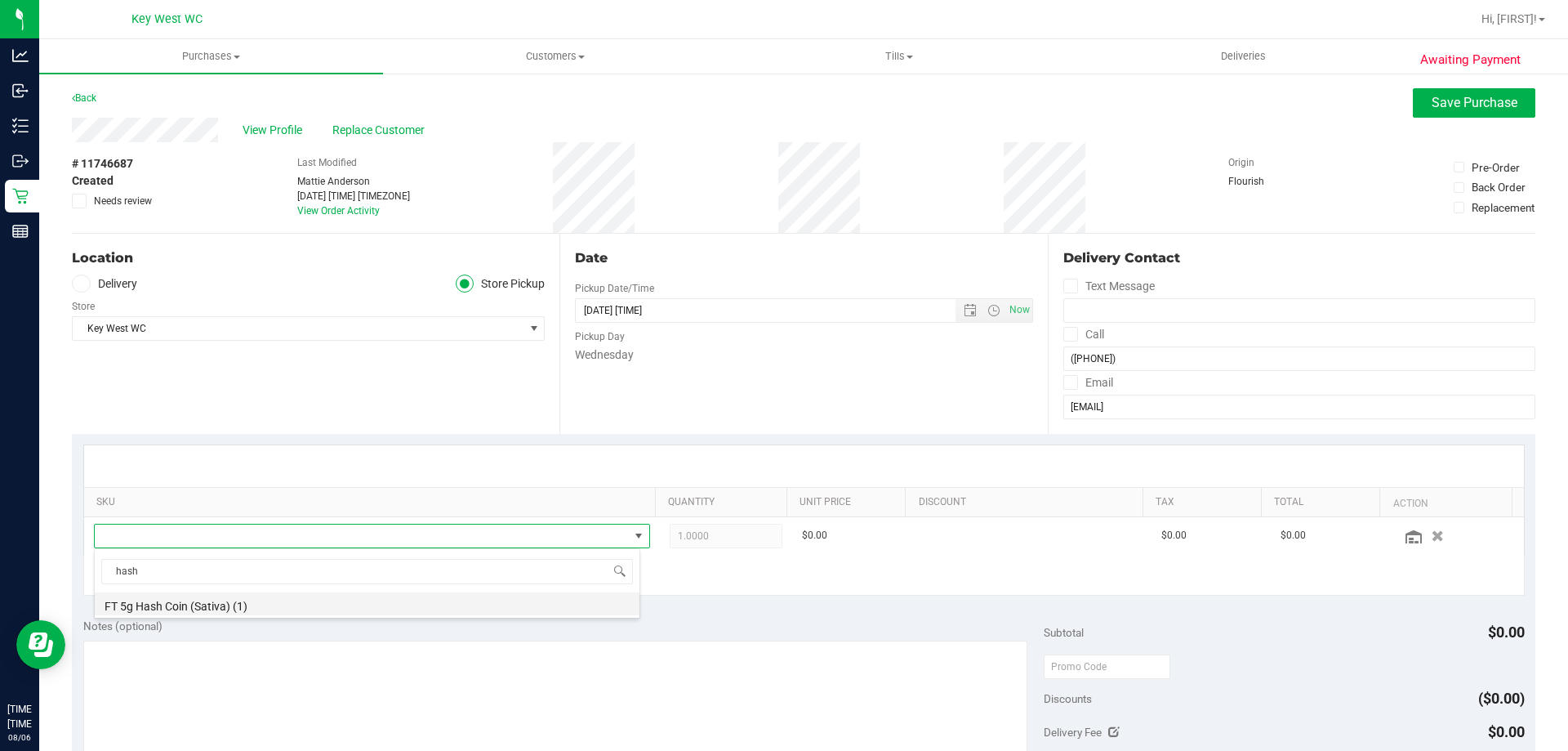 click on "FT 5g Hash Coin (Sativa) (1)" at bounding box center (367, 604) 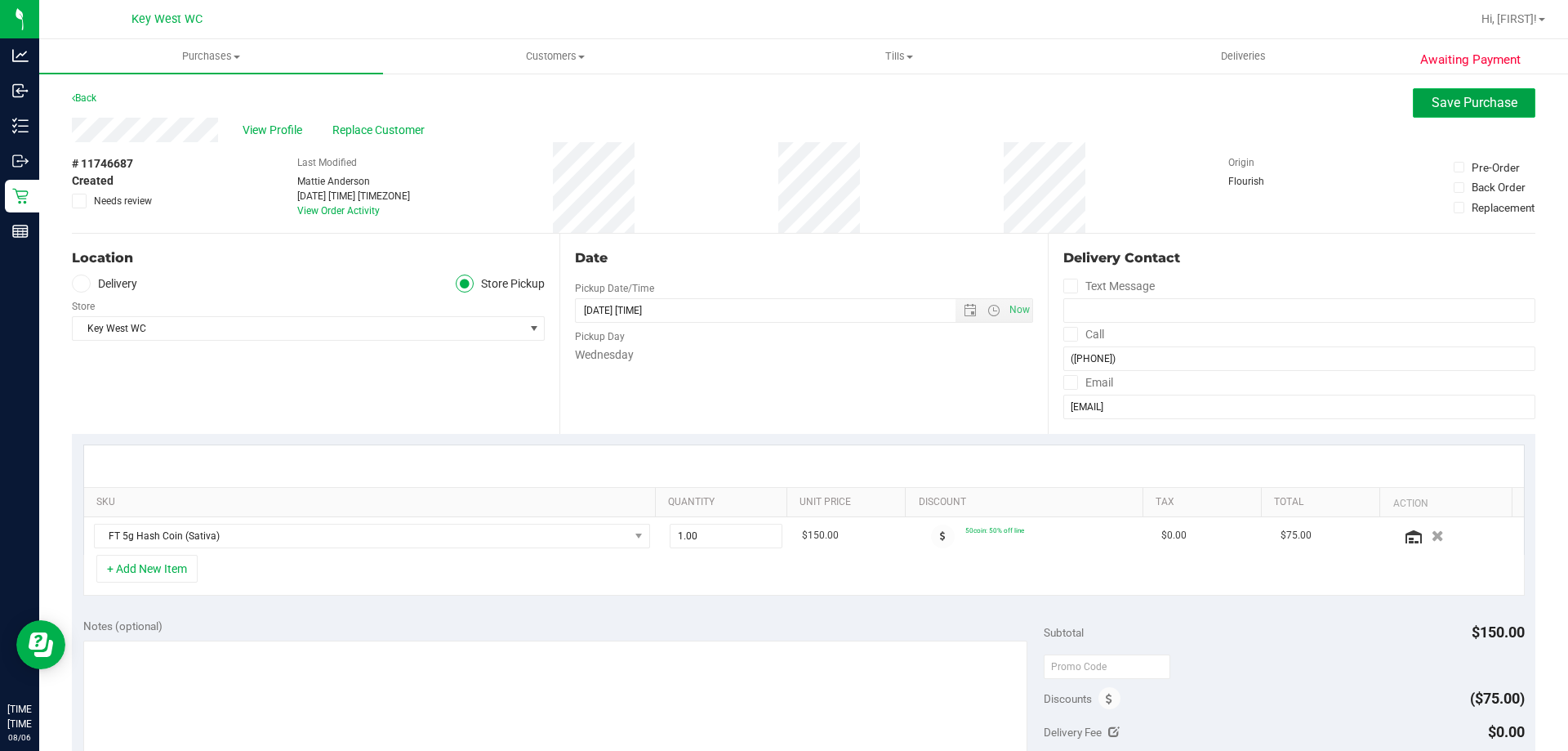 click on "Save Purchase" at bounding box center [1474, 102] 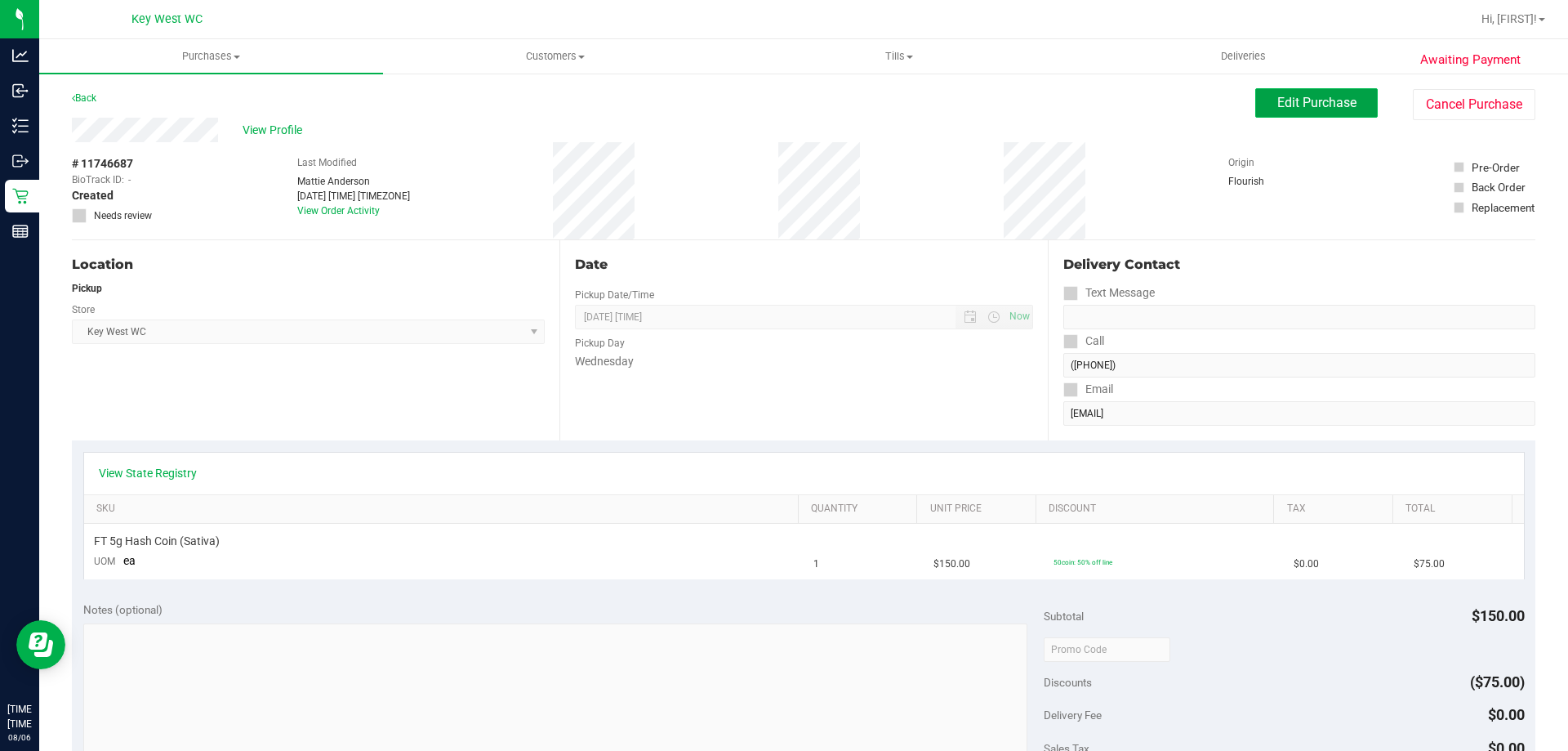 click on "Edit Purchase" at bounding box center [1316, 102] 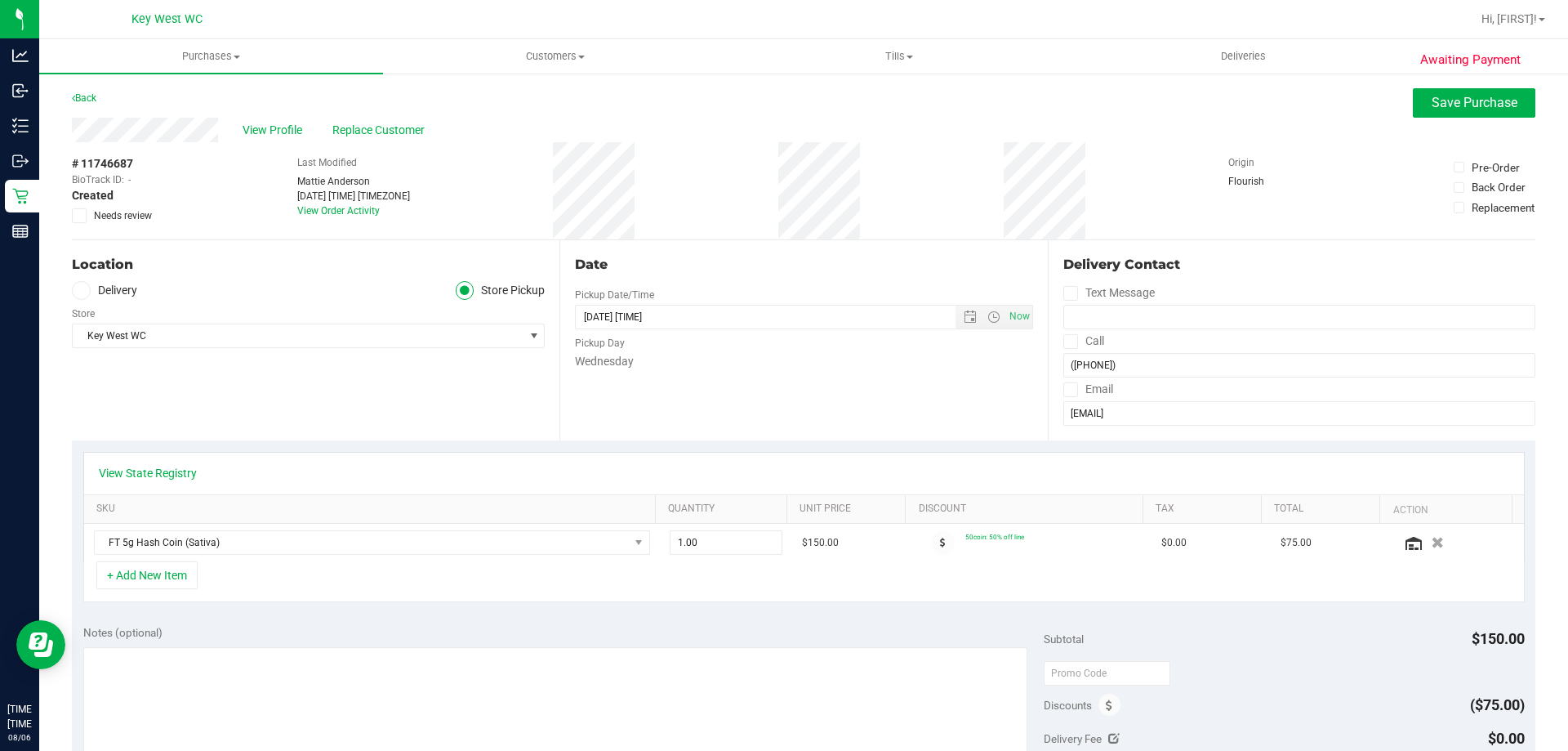 click on "Needs review" at bounding box center [113, 216] 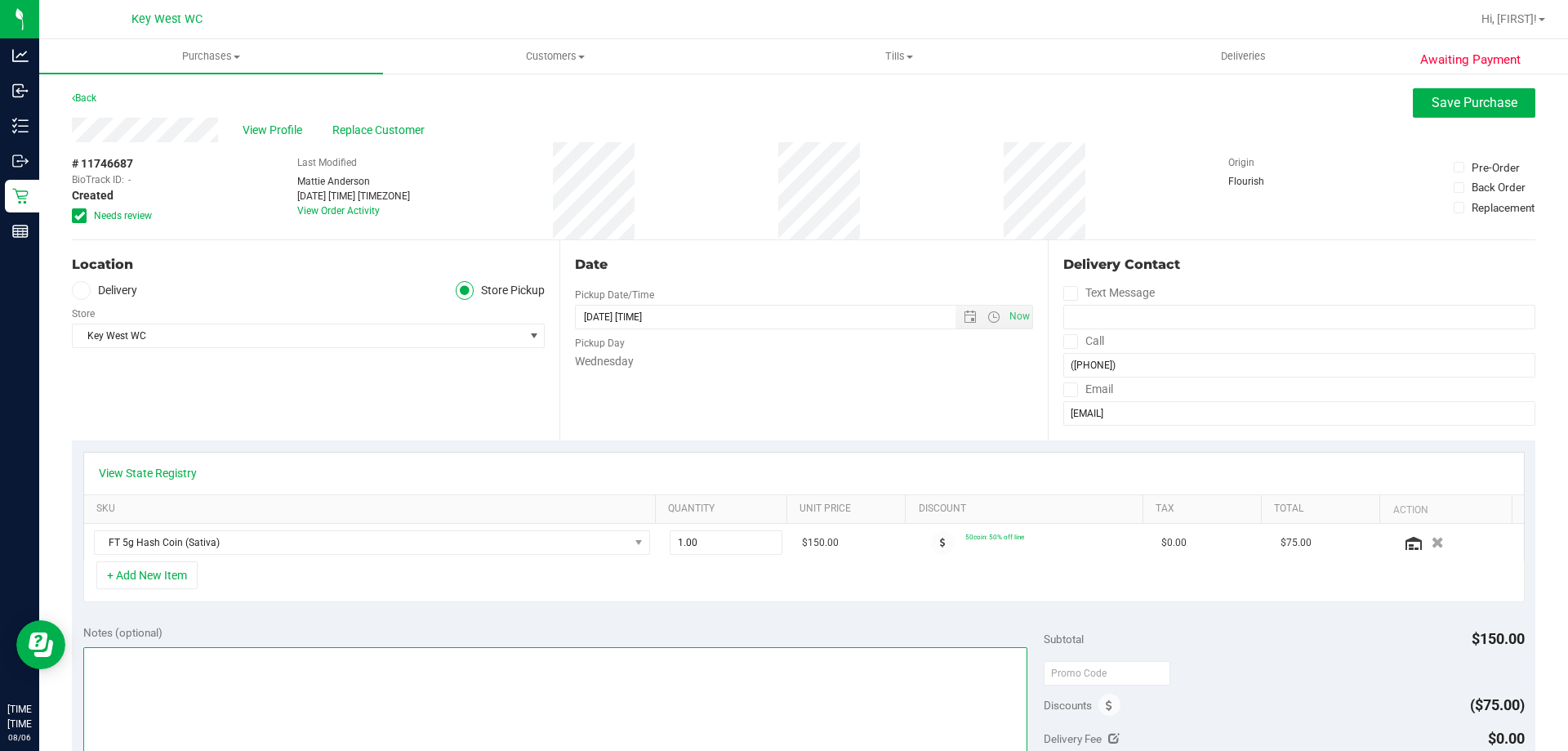 click at bounding box center (555, 726) 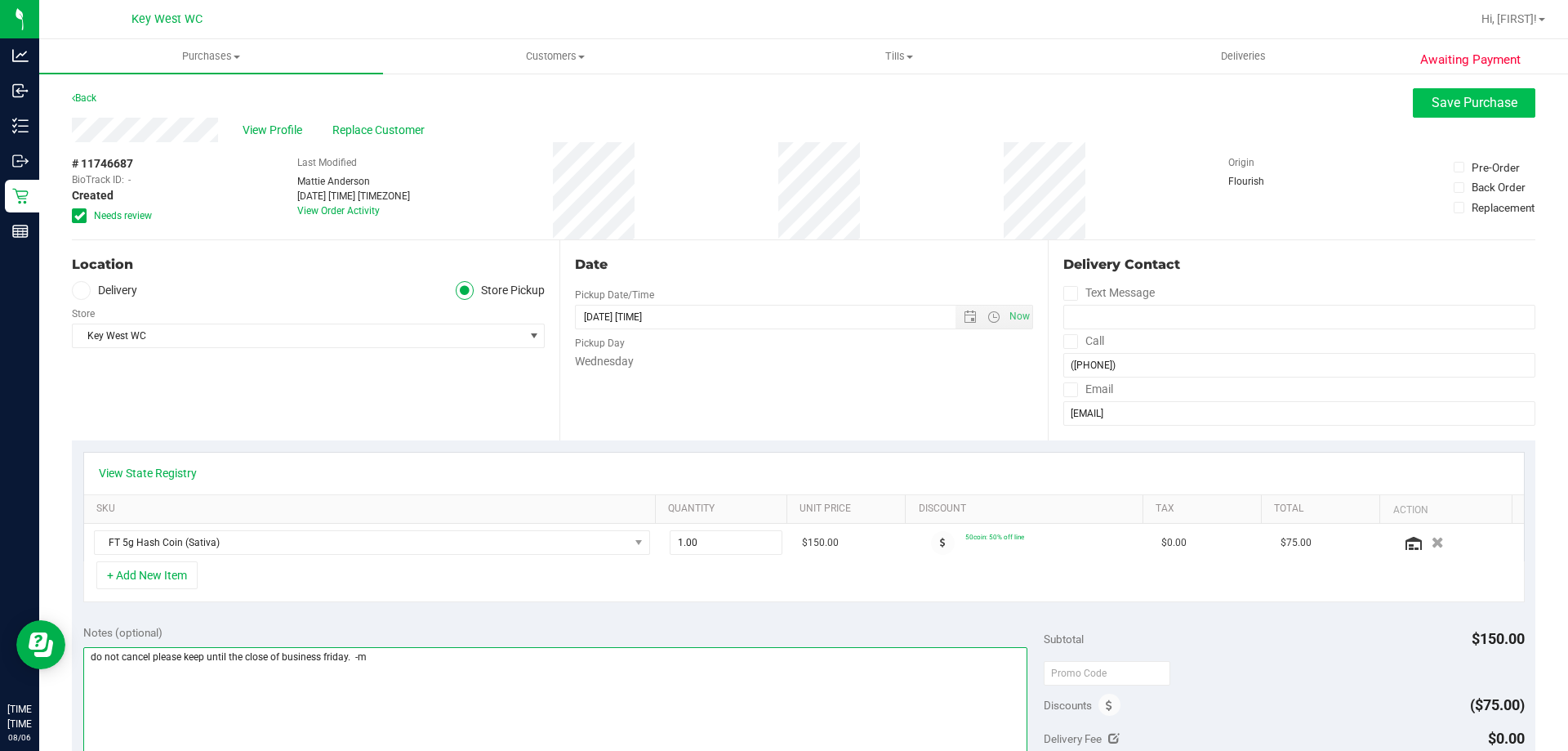 type on "do not cancel please keep until the close of business friday.  -m" 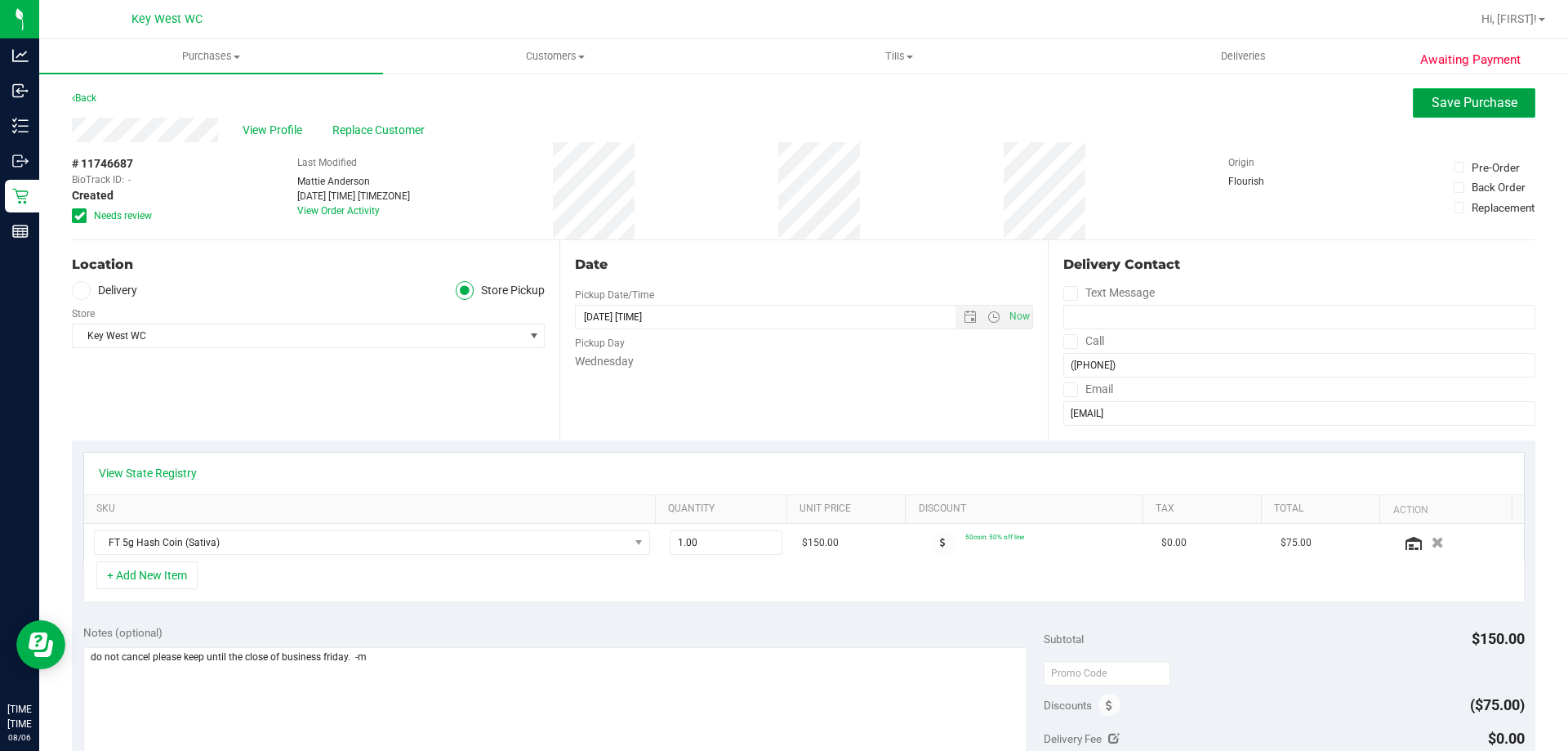 click on "Save Purchase" at bounding box center [1474, 103] 